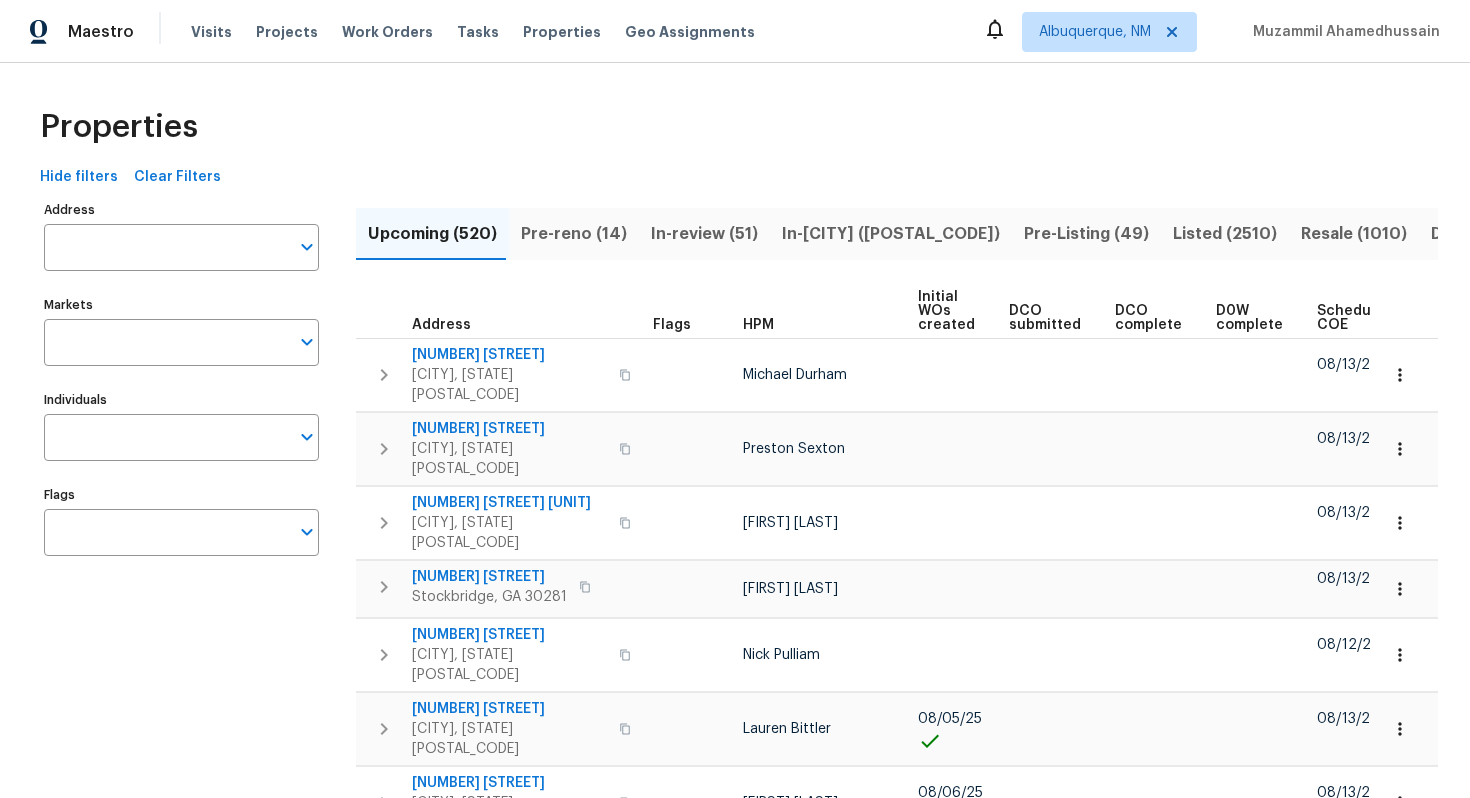scroll, scrollTop: 0, scrollLeft: 0, axis: both 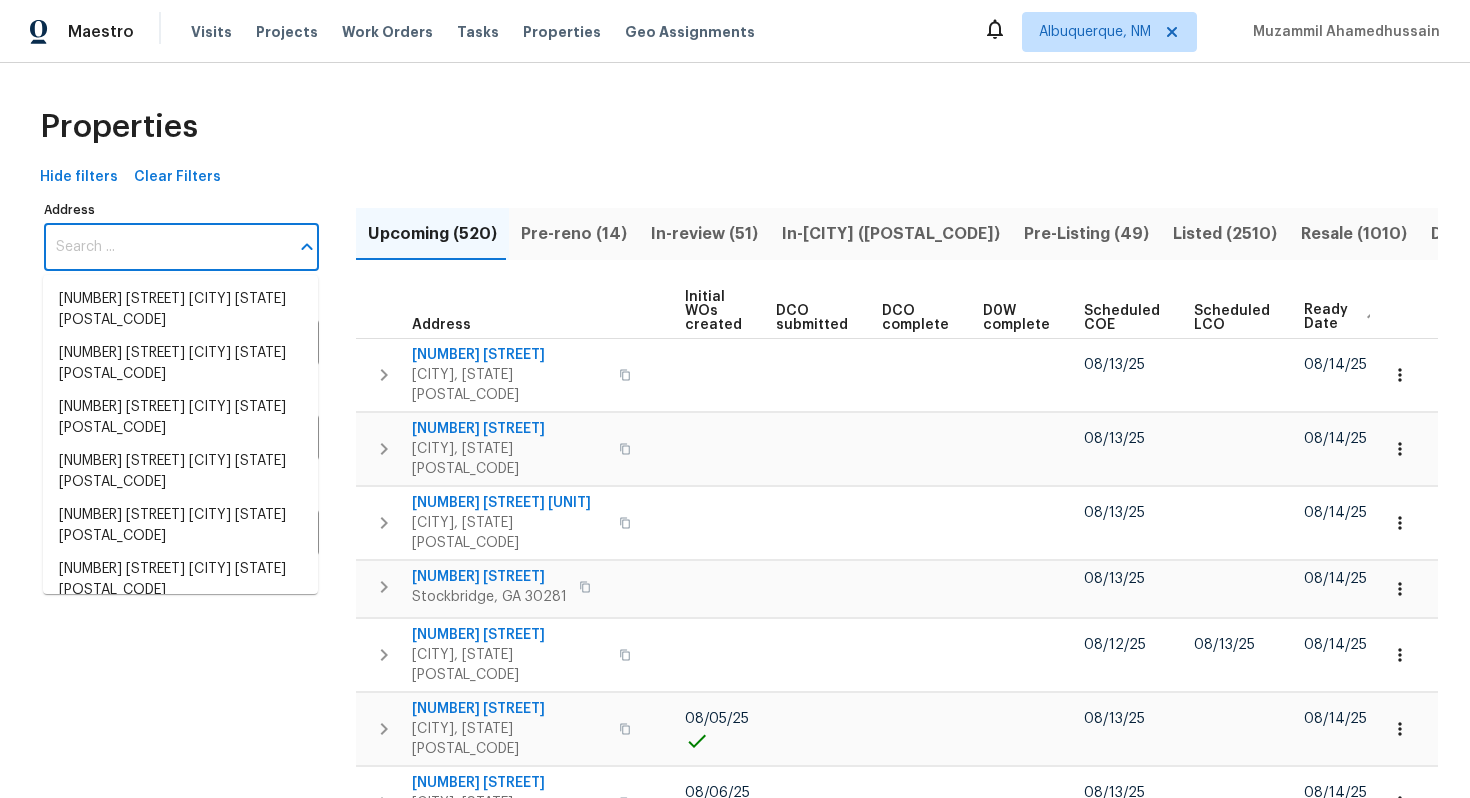 click on "Address" at bounding box center [166, 247] 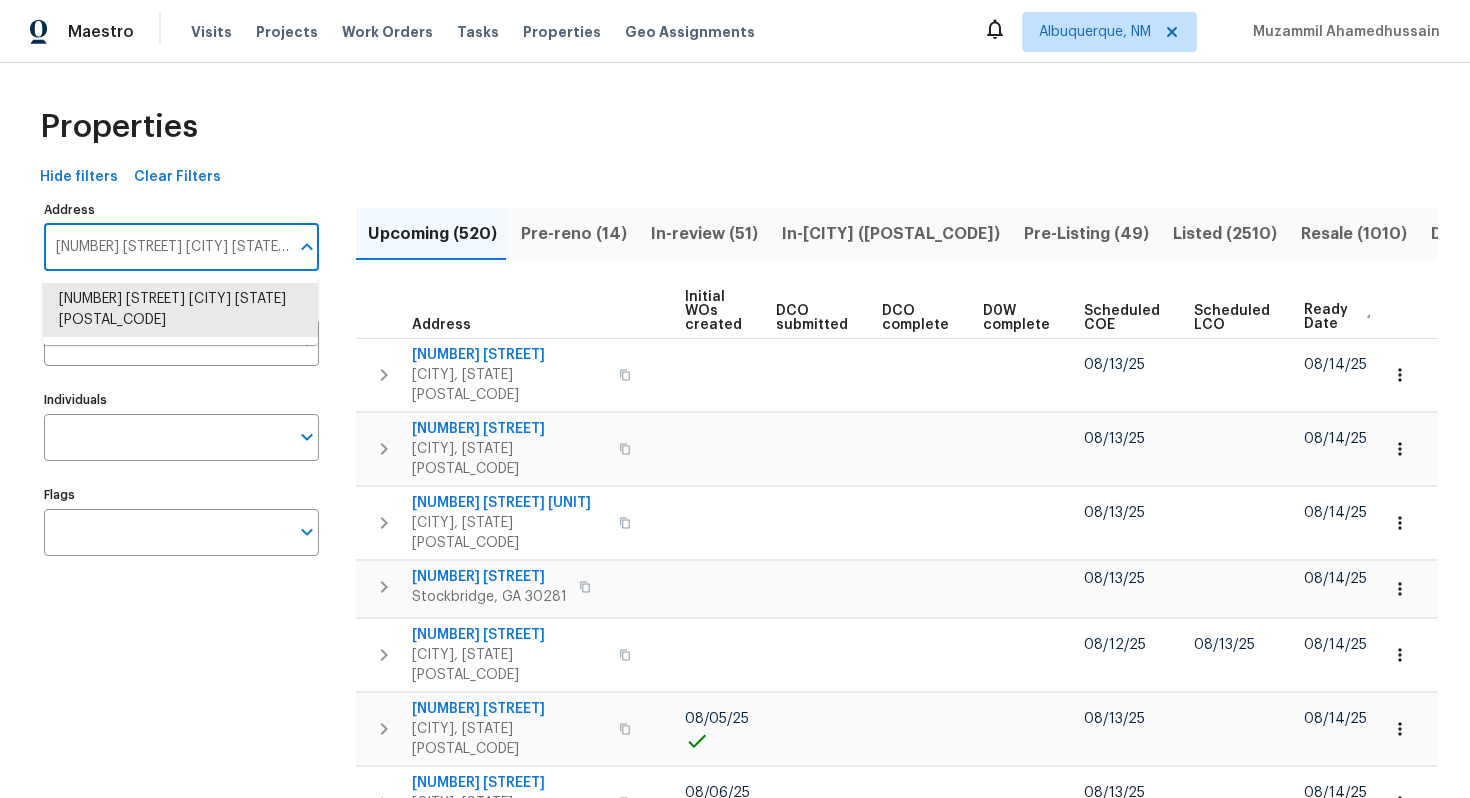 type on "[NUMBER] [STREET] [CITY] [STATE] [POSTAL_CODE]" 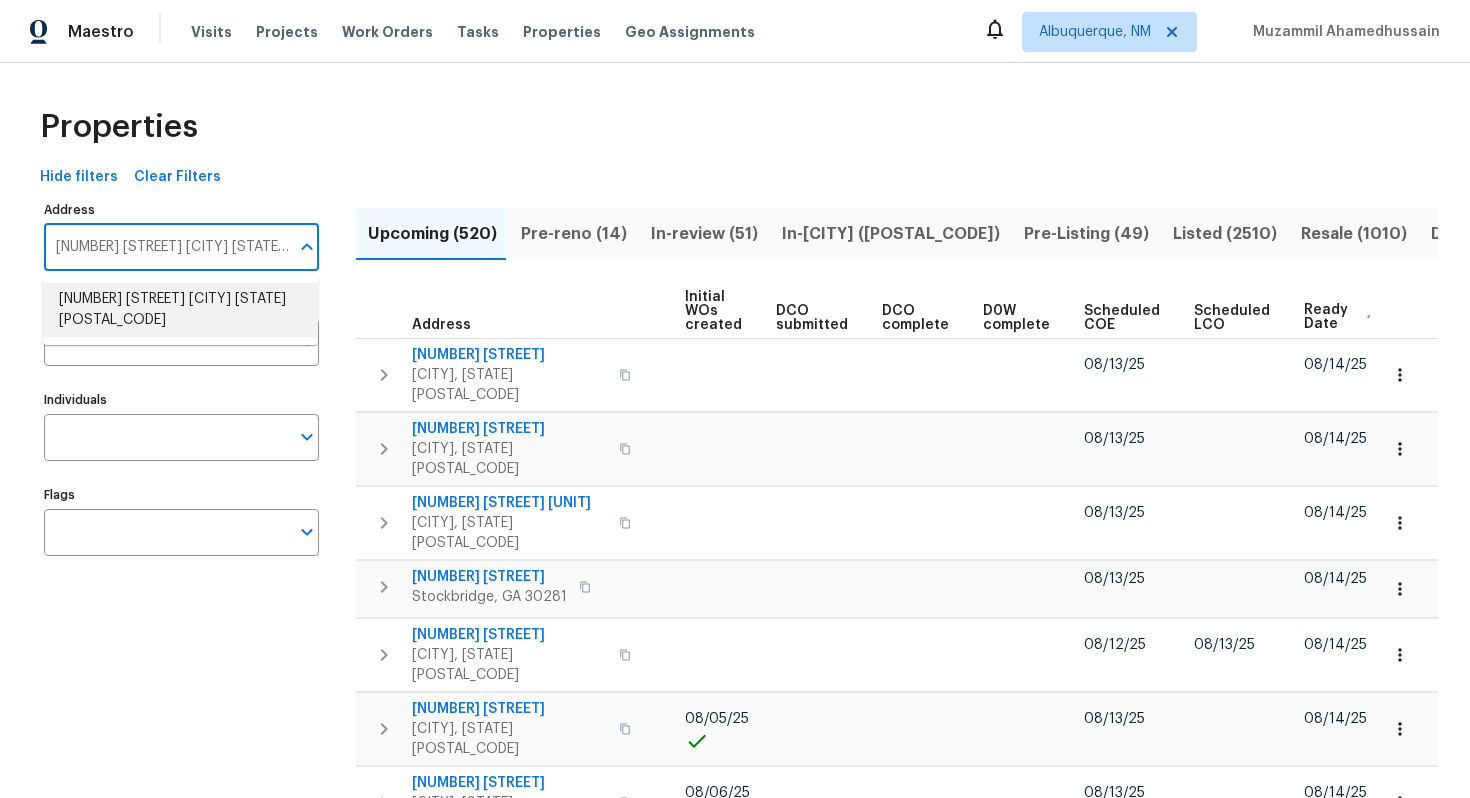 click on "[NUMBER] [STREET] [CITY] [STATE] [POSTAL_CODE]" at bounding box center (180, 310) 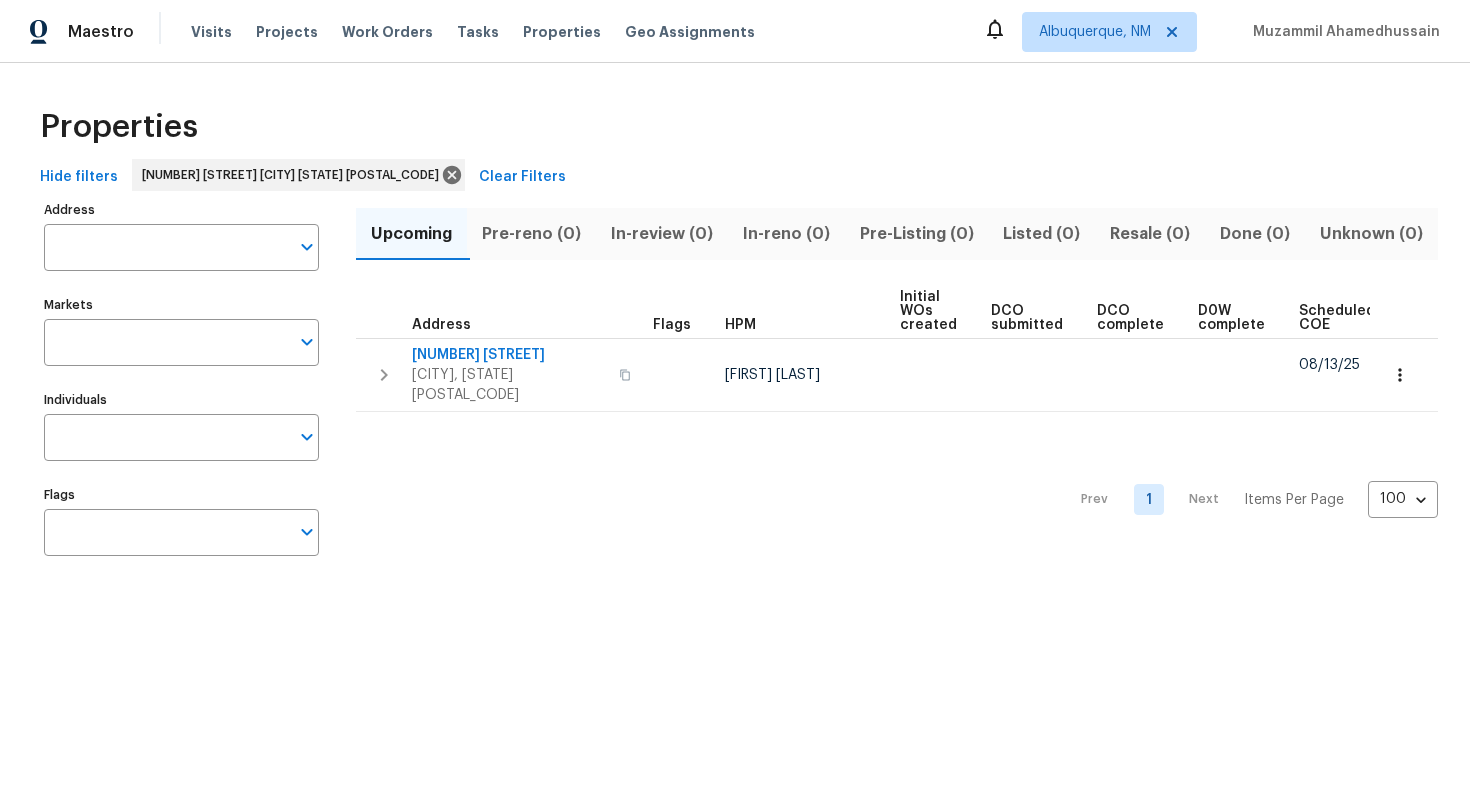 type on "[NUMBER] [STREET] [CITY] [STATE] [POSTAL_CODE]" 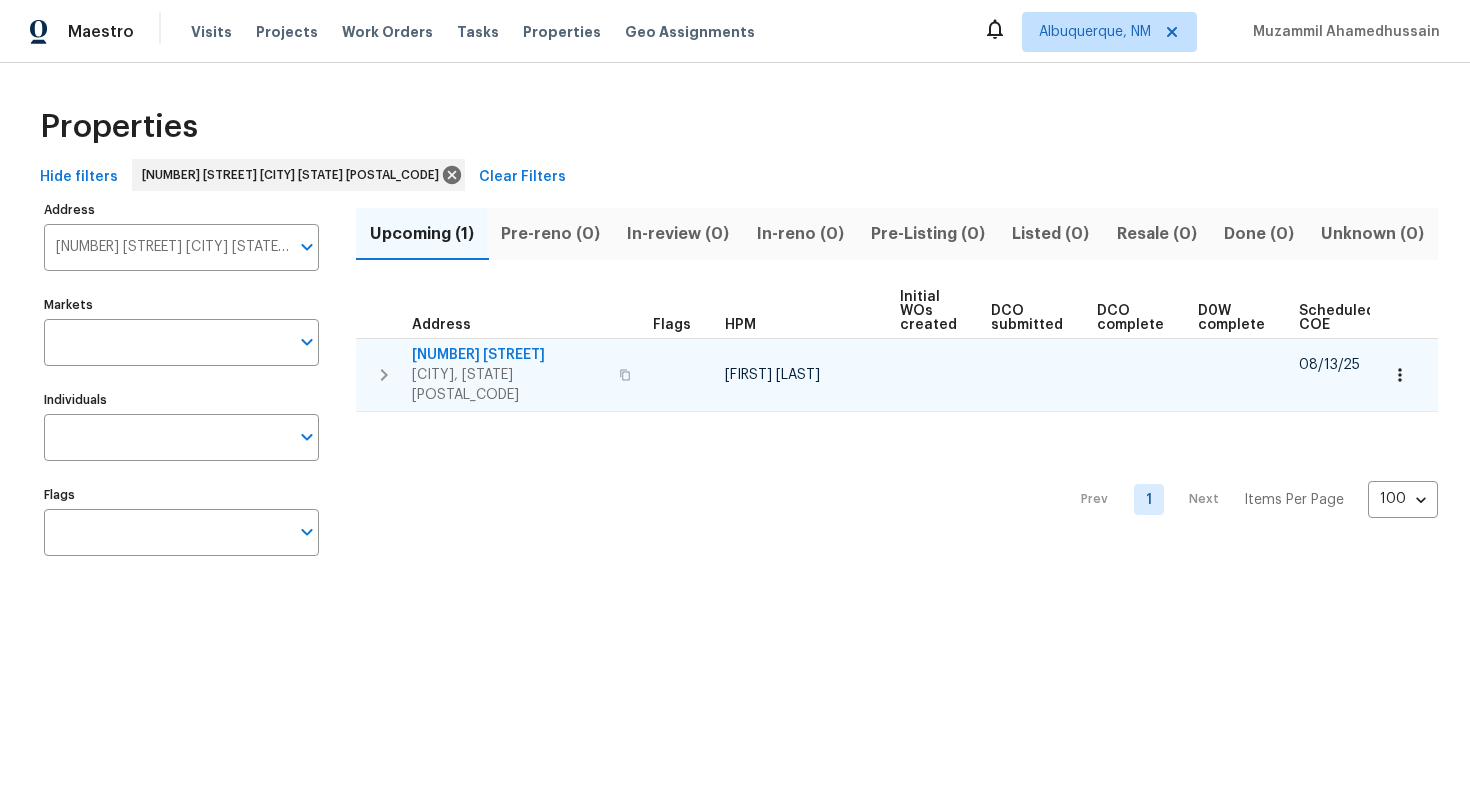 scroll, scrollTop: 0, scrollLeft: 213, axis: horizontal 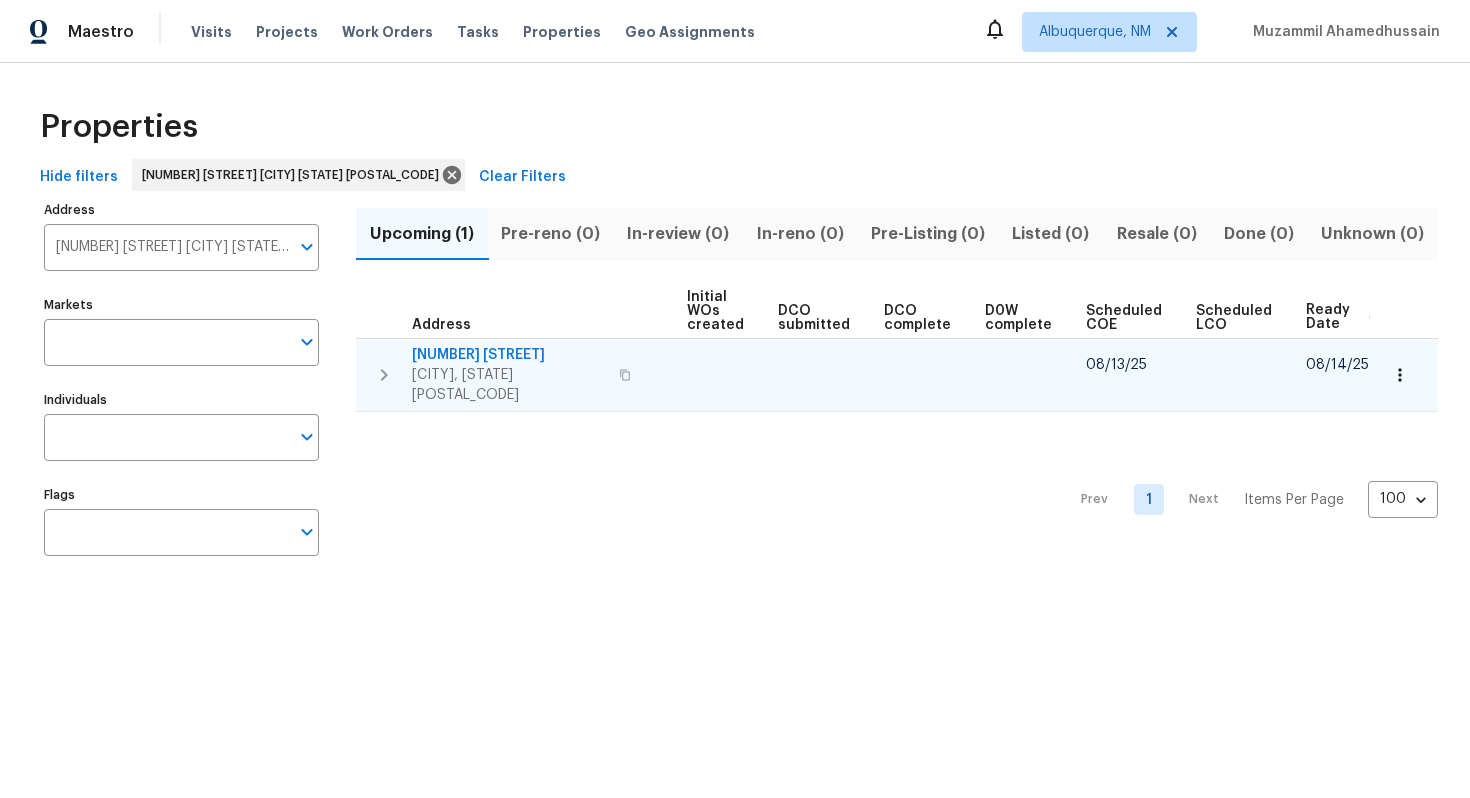 click 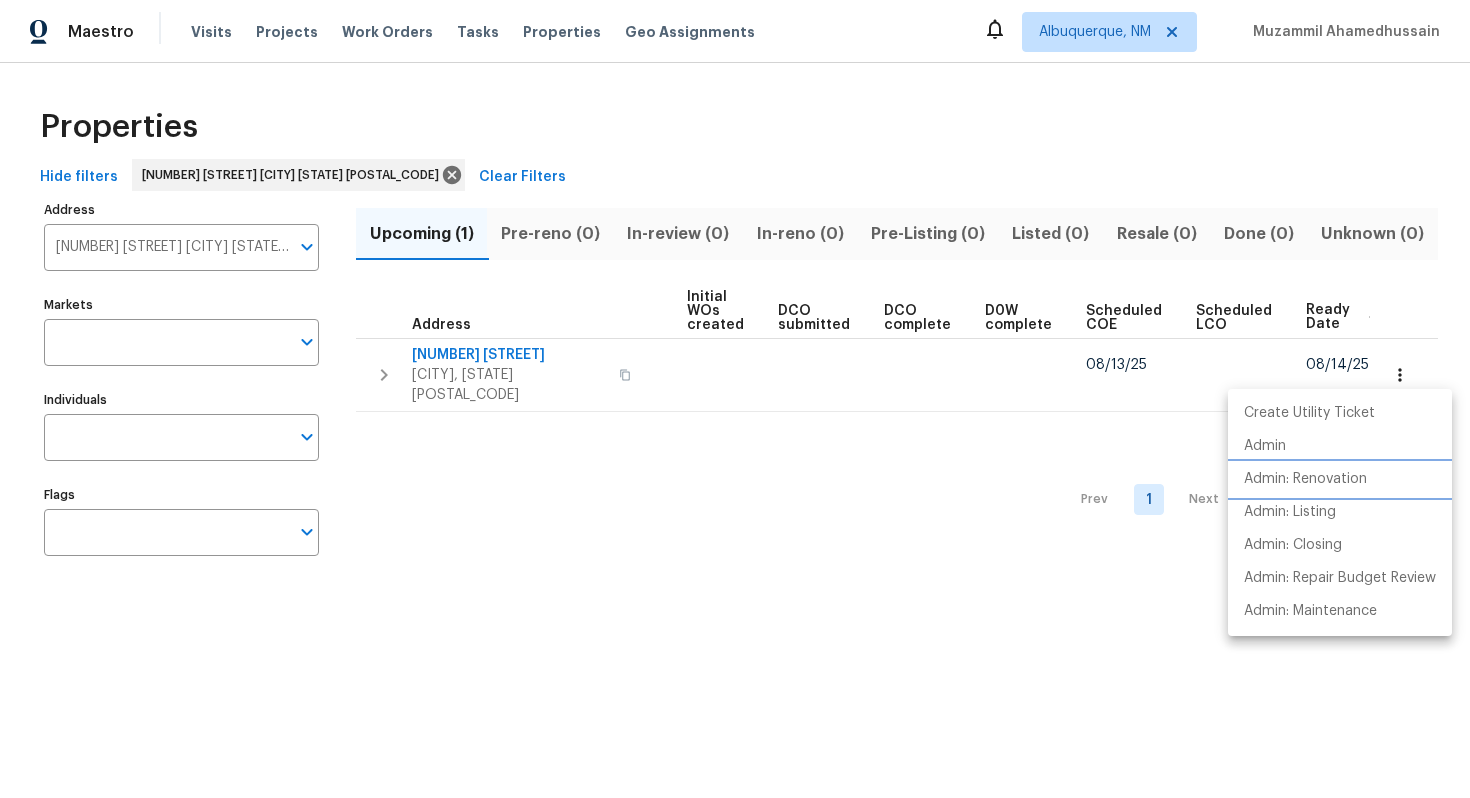 click on "Admin: Renovation" at bounding box center [1305, 479] 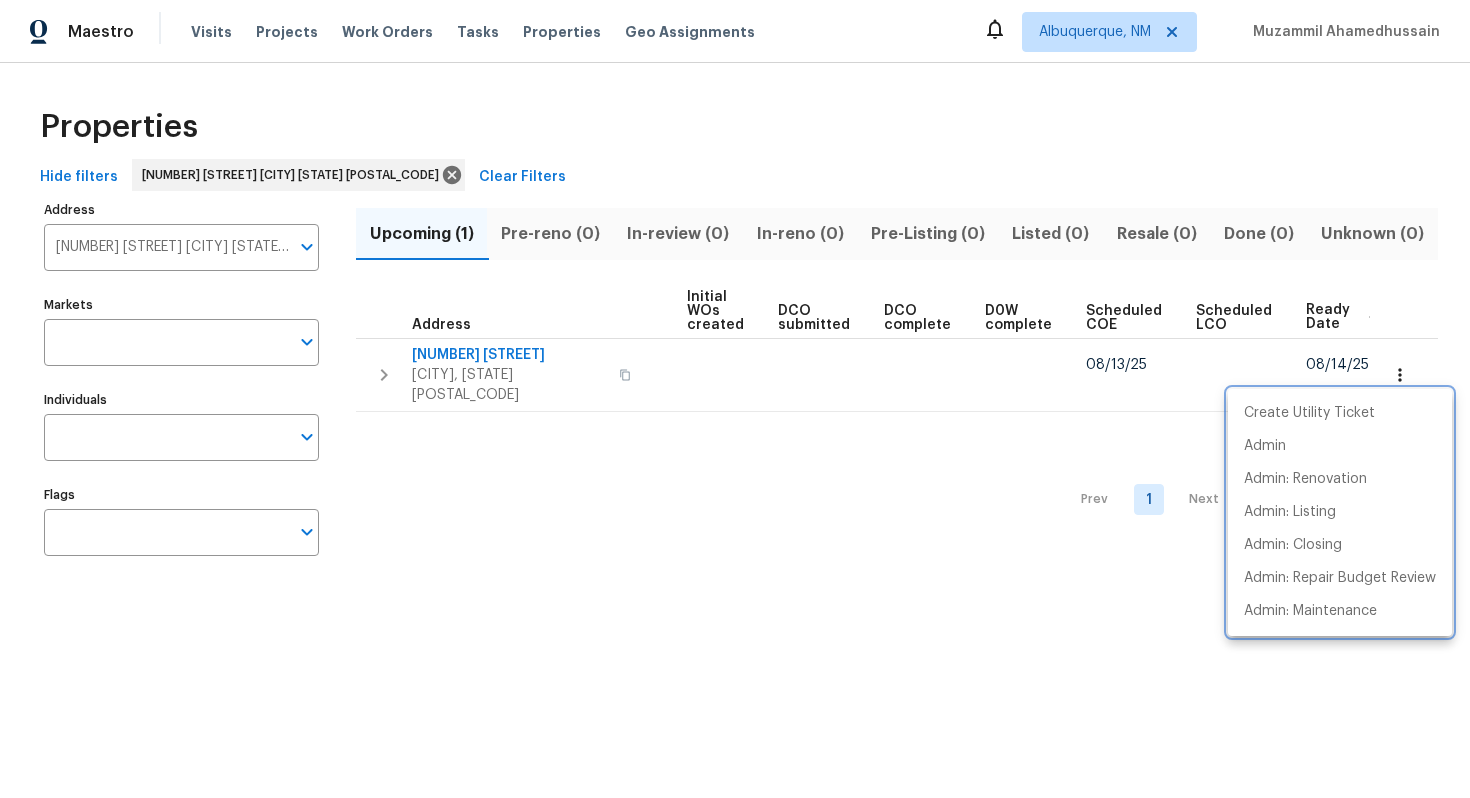 click at bounding box center (735, 399) 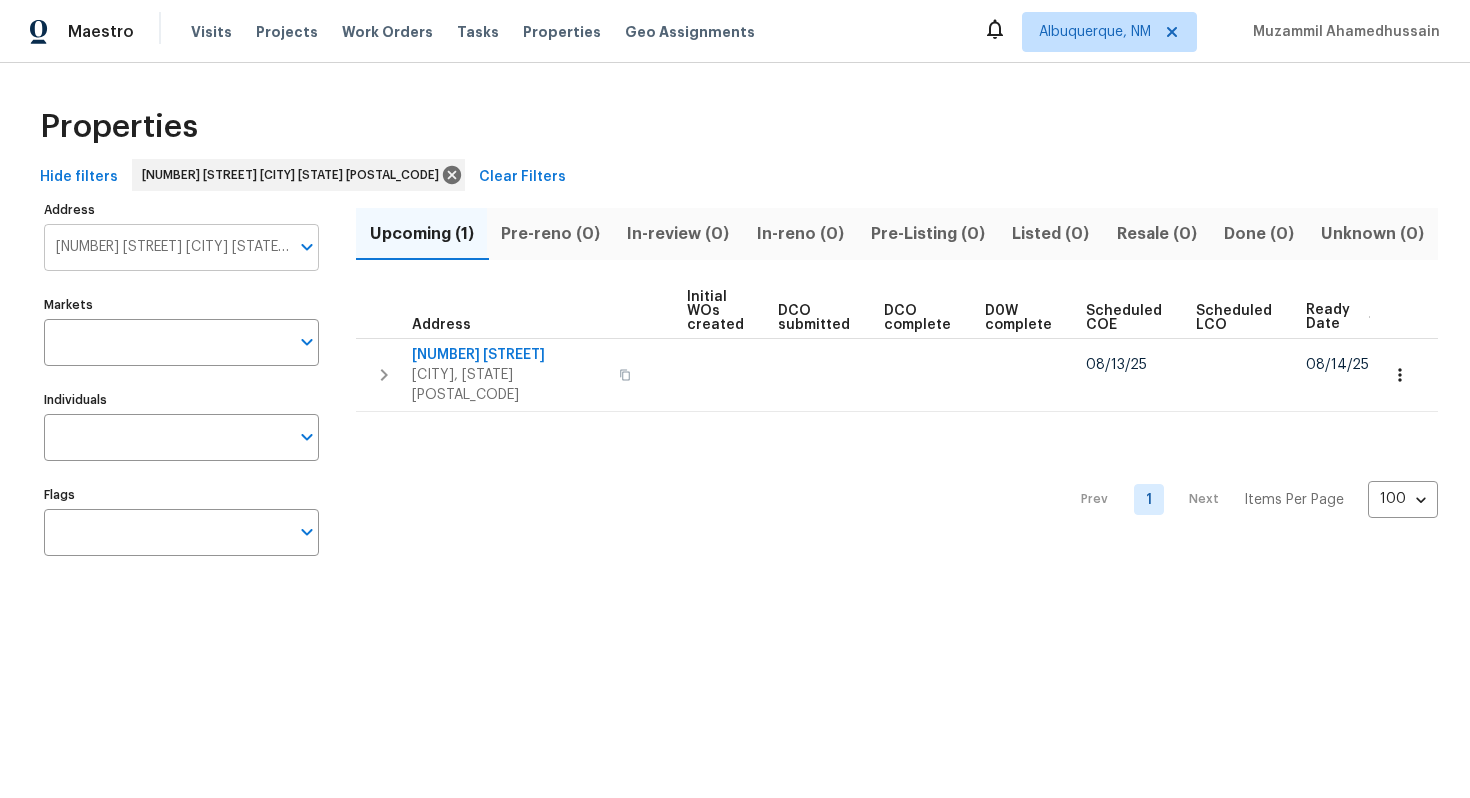 click on "[NUMBER] [STREET] [CITY] [STATE] [POSTAL_CODE]" at bounding box center (166, 247) 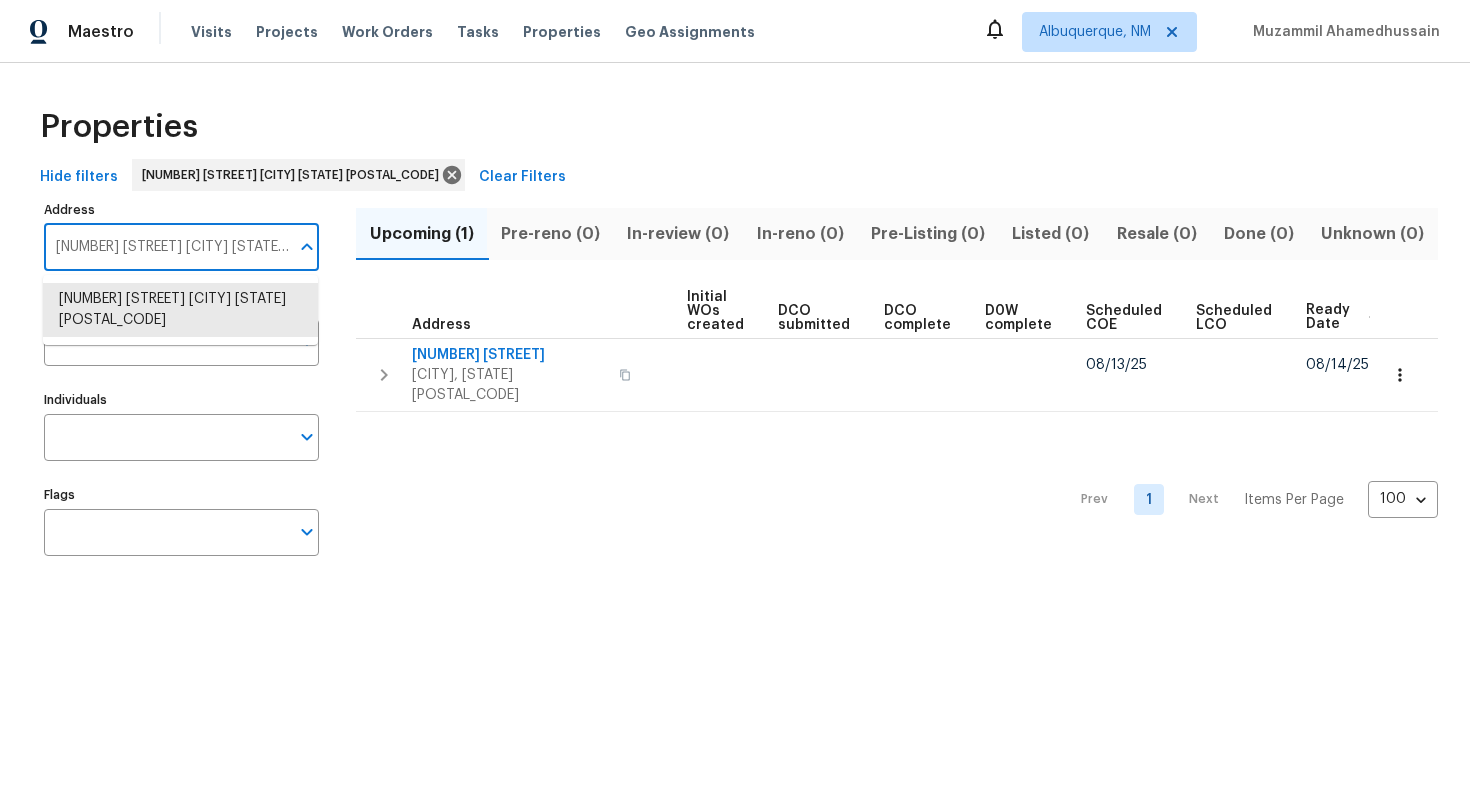 paste on "[NUMBER] [STREET] [CITY] [STATE] [POSTAL_CODE]" 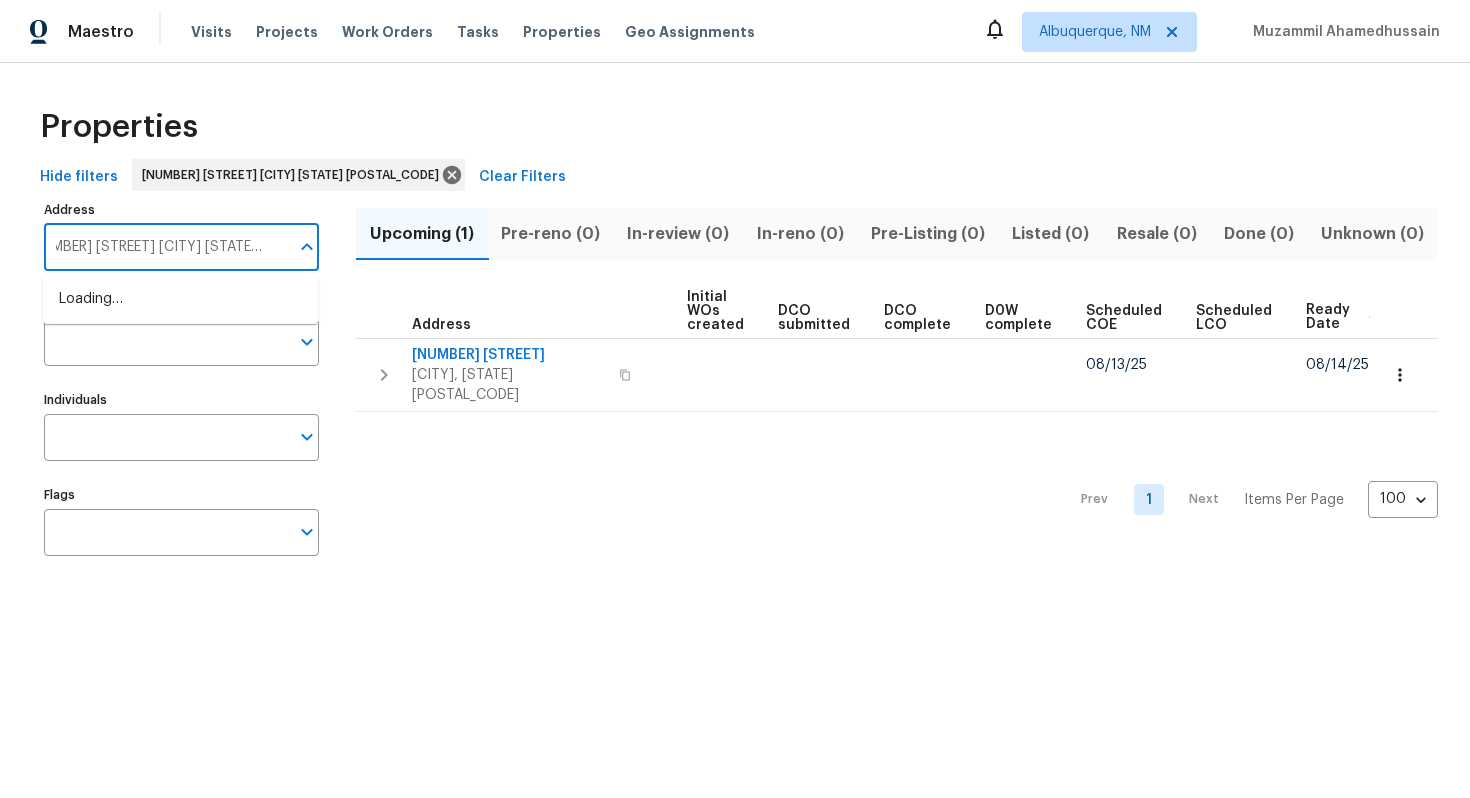 type on "[NUMBER] [STREET] [CITY] [STATE] [POSTAL_CODE]" 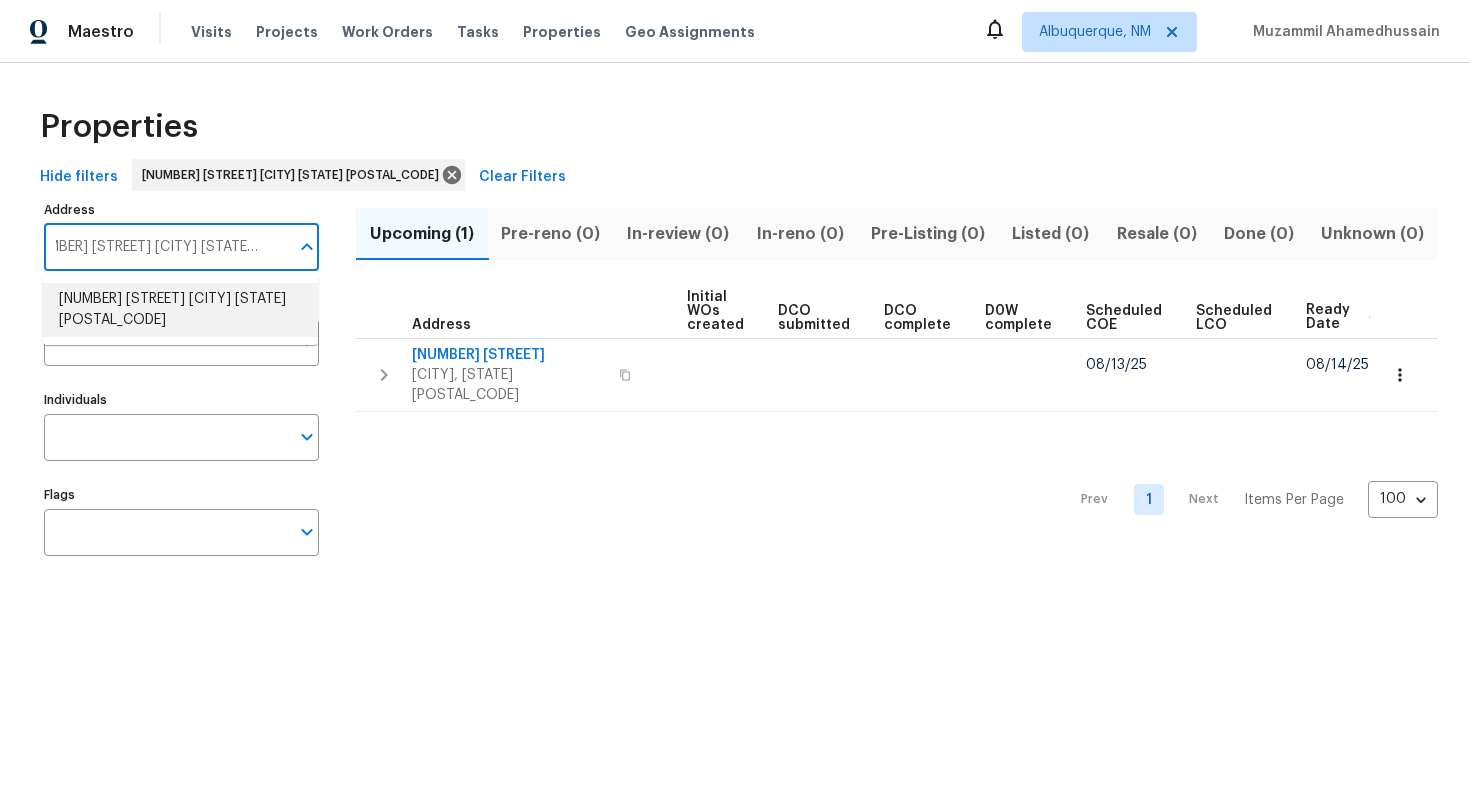 click on "[NUMBER] [STREET] [CITY] [STATE] [POSTAL_CODE]" at bounding box center (180, 310) 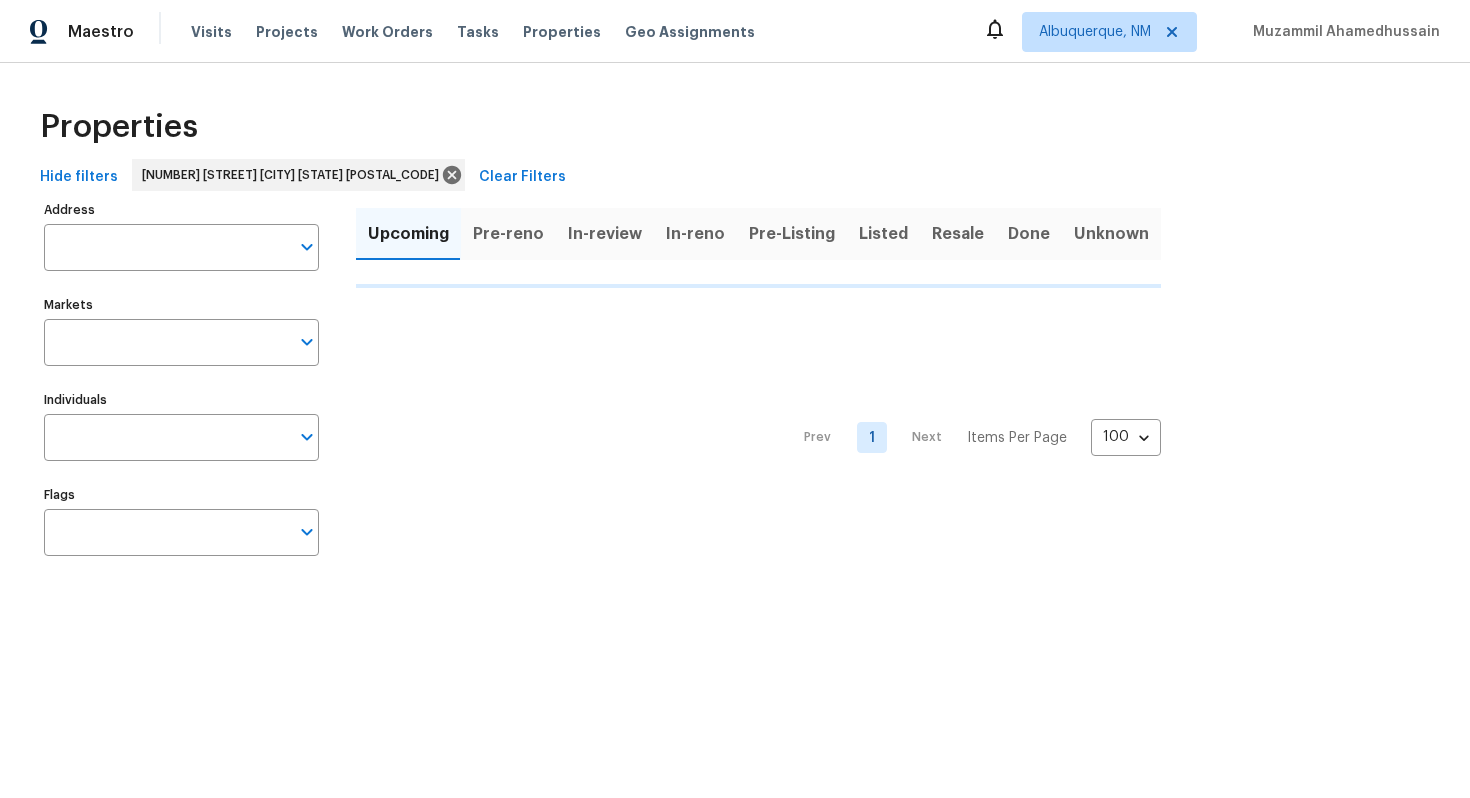 type on "[NUMBER] [STREET] [CITY] [STATE] [POSTAL_CODE]" 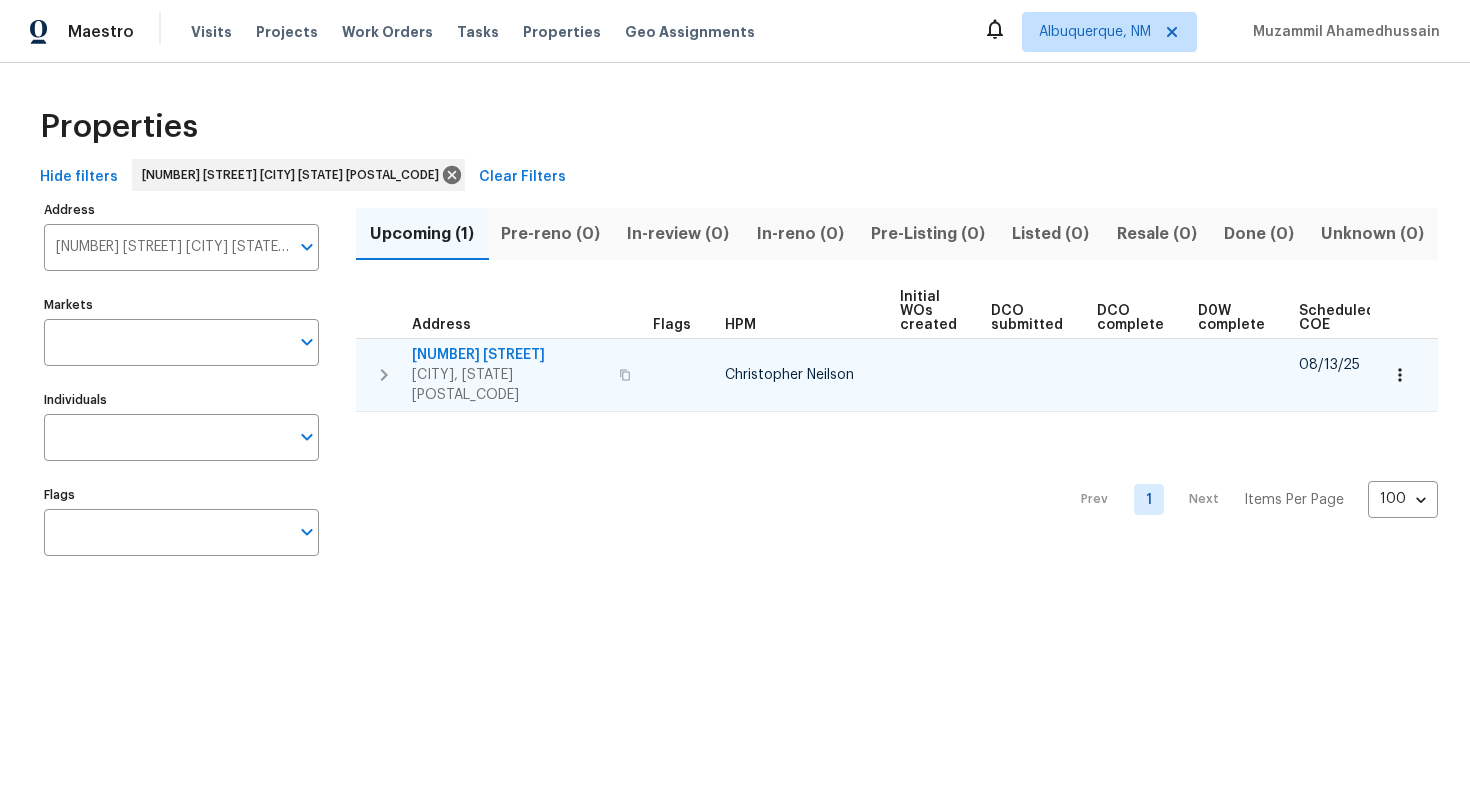 scroll, scrollTop: 0, scrollLeft: 213, axis: horizontal 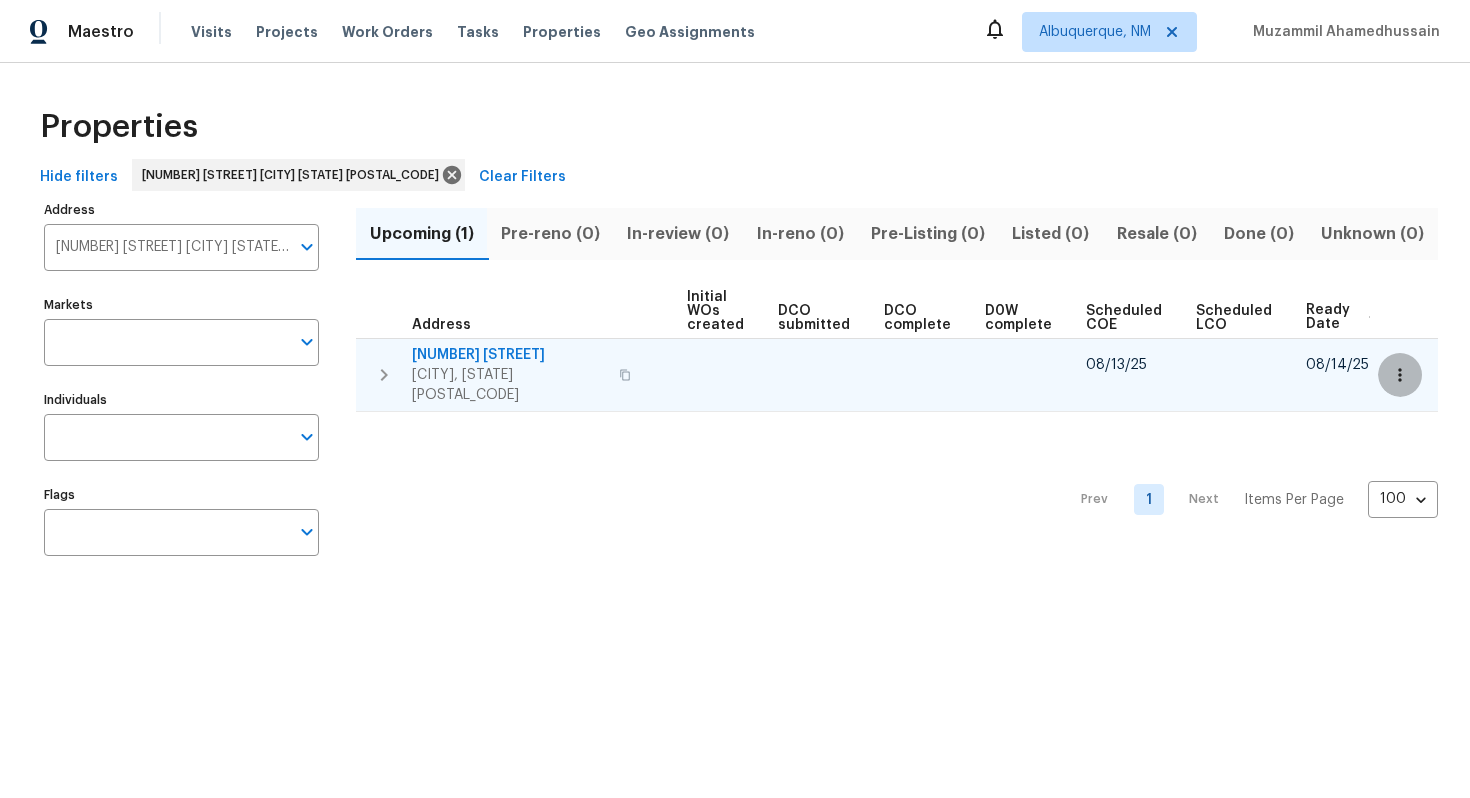 click 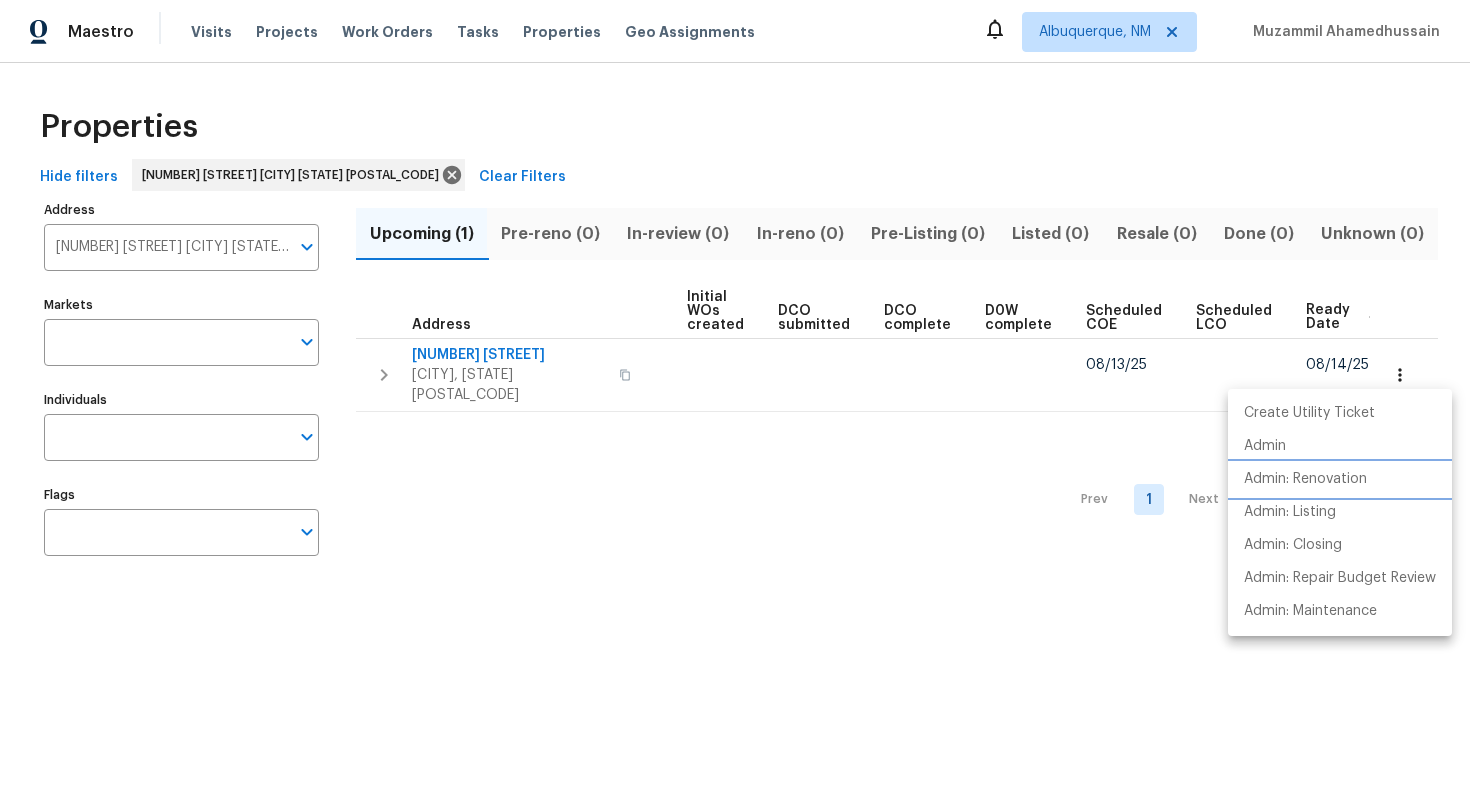 click on "Admin: Renovation" at bounding box center [1305, 479] 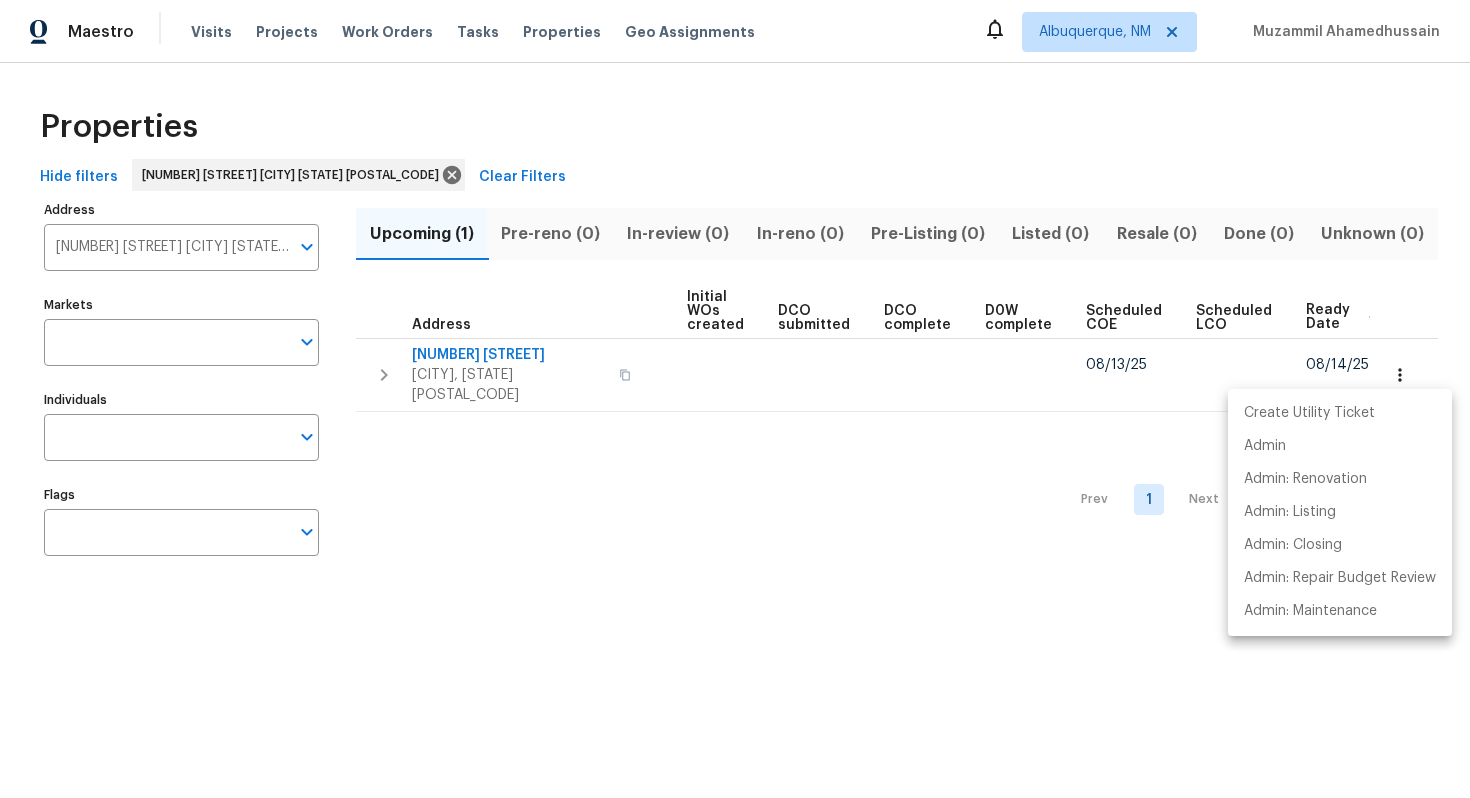 click at bounding box center (735, 399) 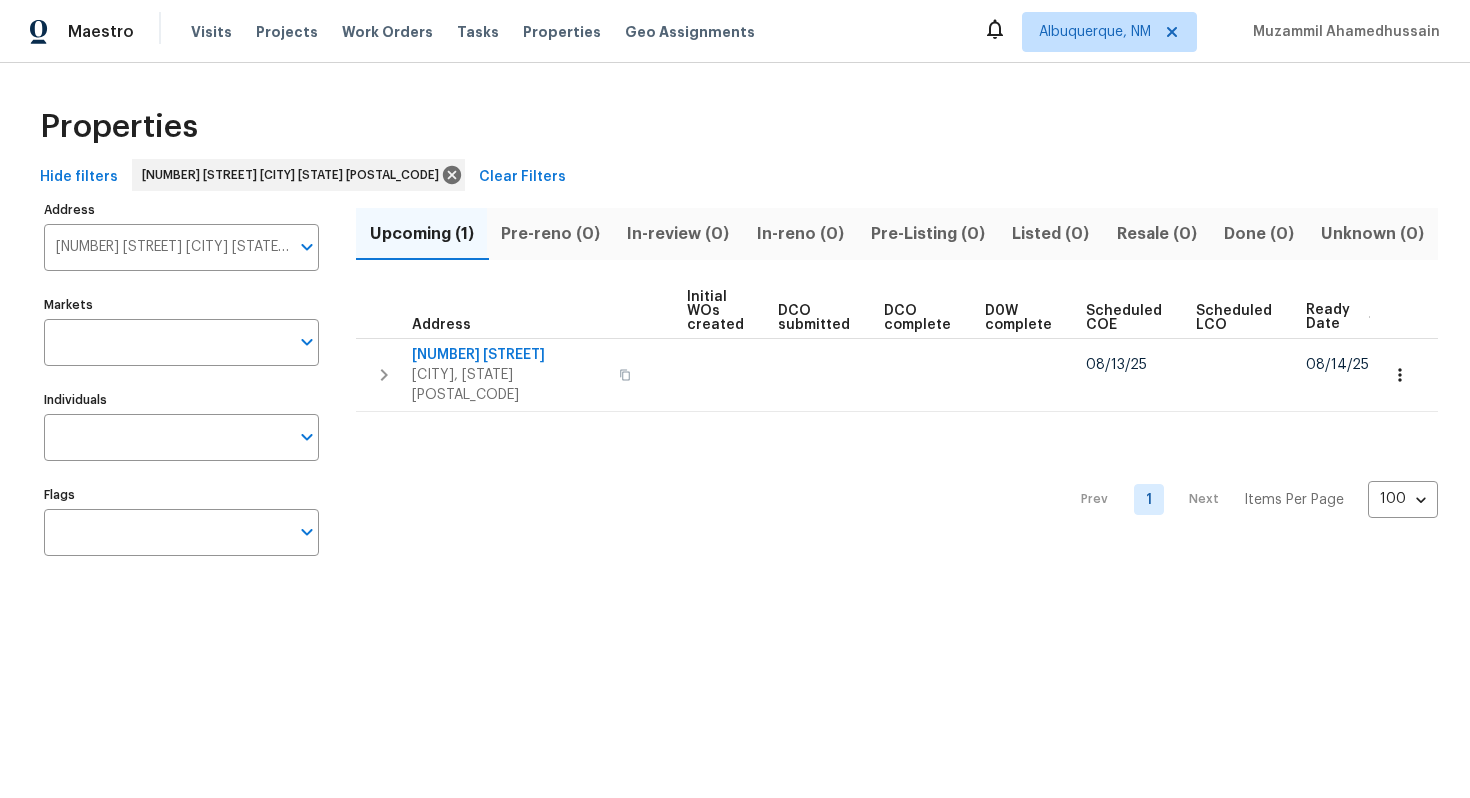 click on "[NUMBER] [STREET] [CITY] [STATE] [POSTAL_CODE]" at bounding box center [166, 247] 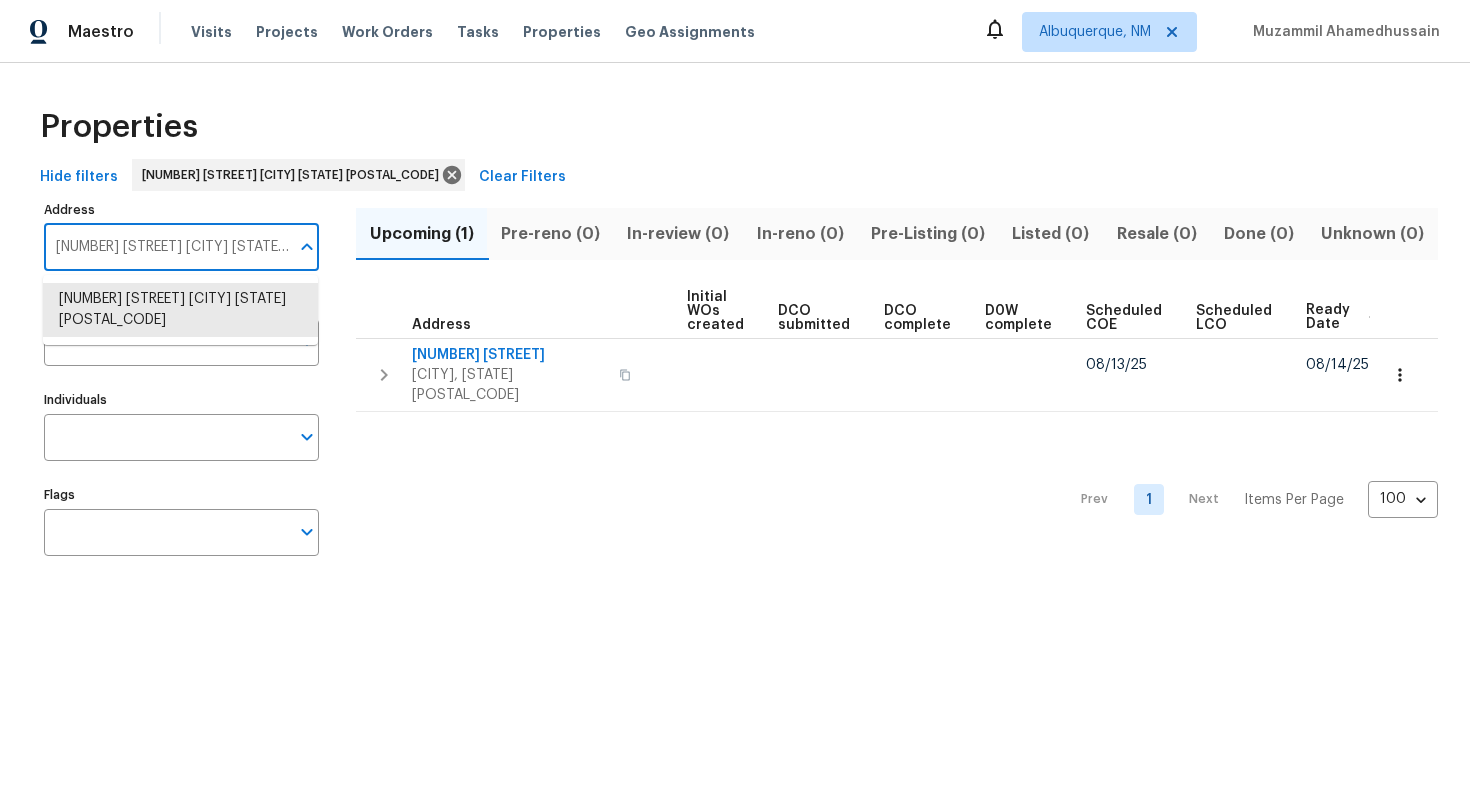 paste on "[NUMBER] [STREET] [CITY] [STATE] [POSTAL_CODE]" 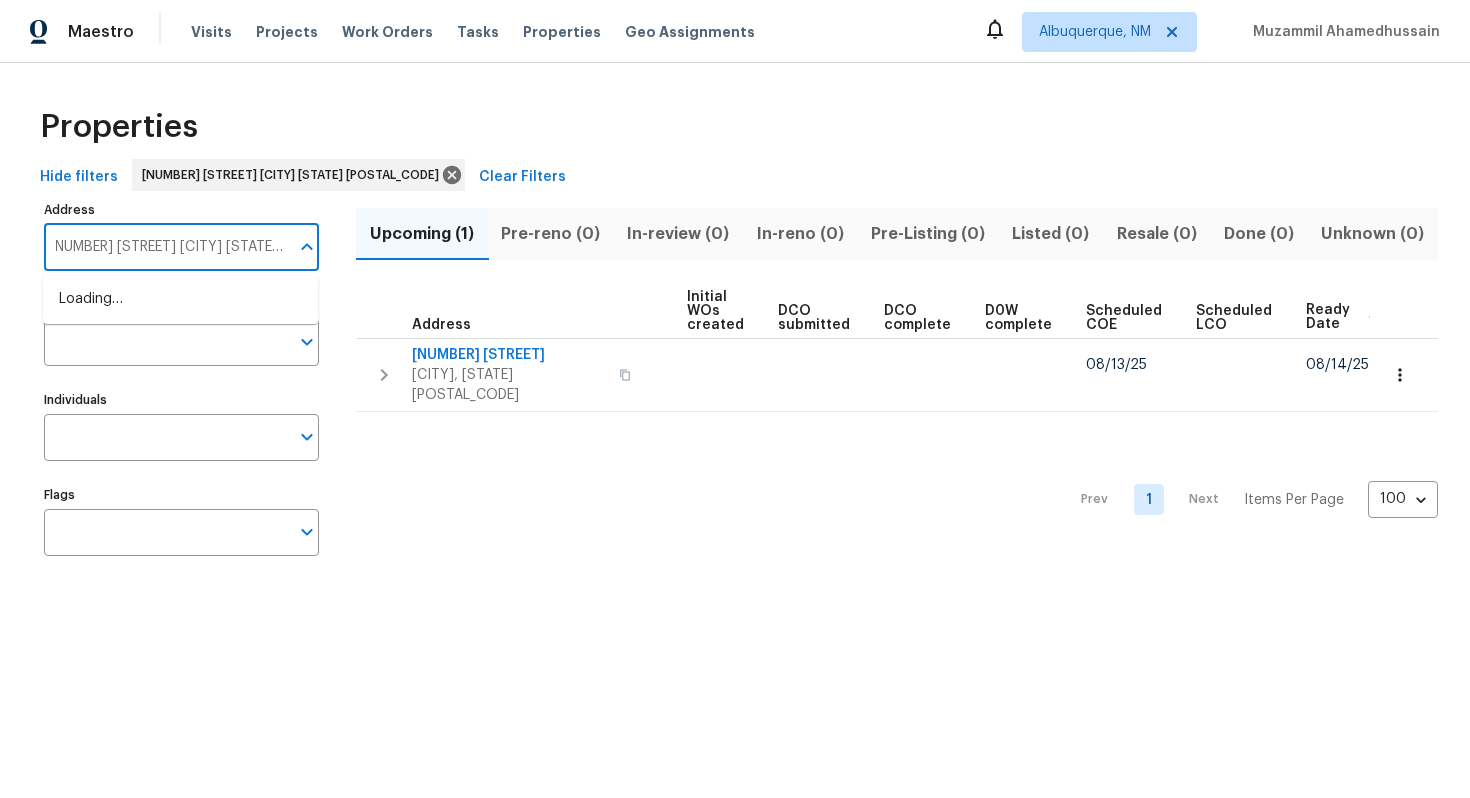type on "[NUMBER] [STREET] [CITY] [STATE] [POSTAL_CODE]" 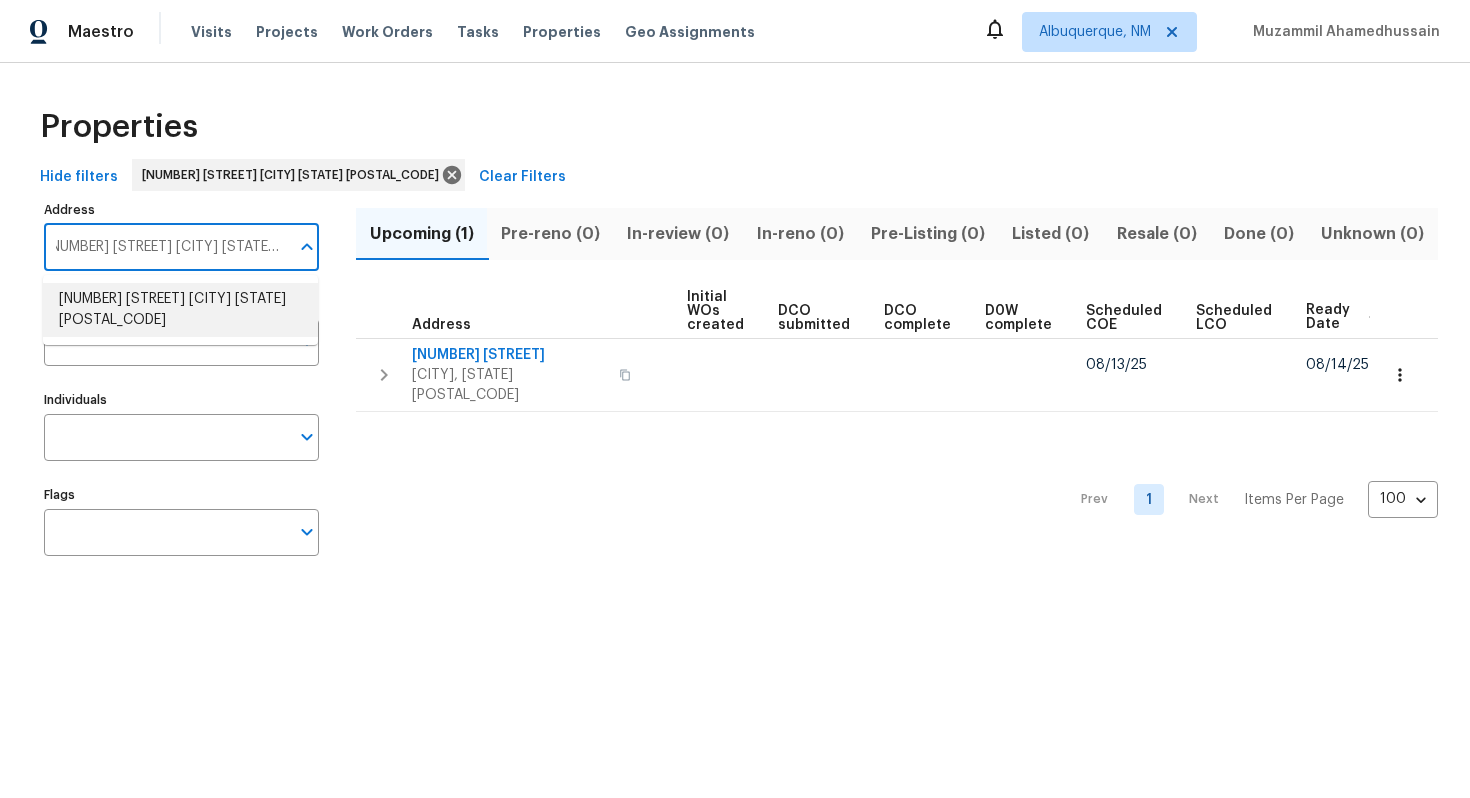 click on "[NUMBER] [STREET] [CITY] [STATE] [POSTAL_CODE]" at bounding box center [180, 310] 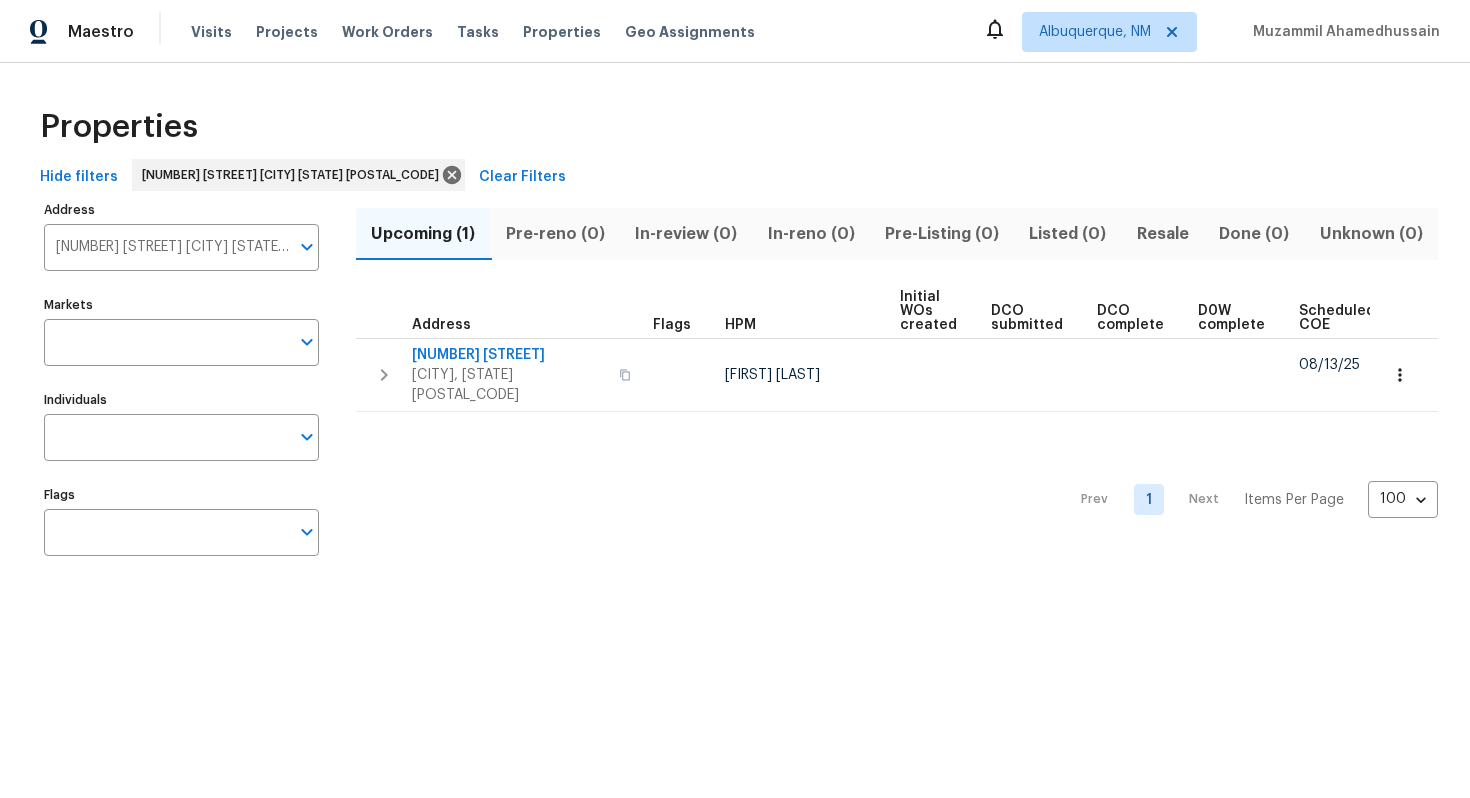 scroll, scrollTop: 0, scrollLeft: 213, axis: horizontal 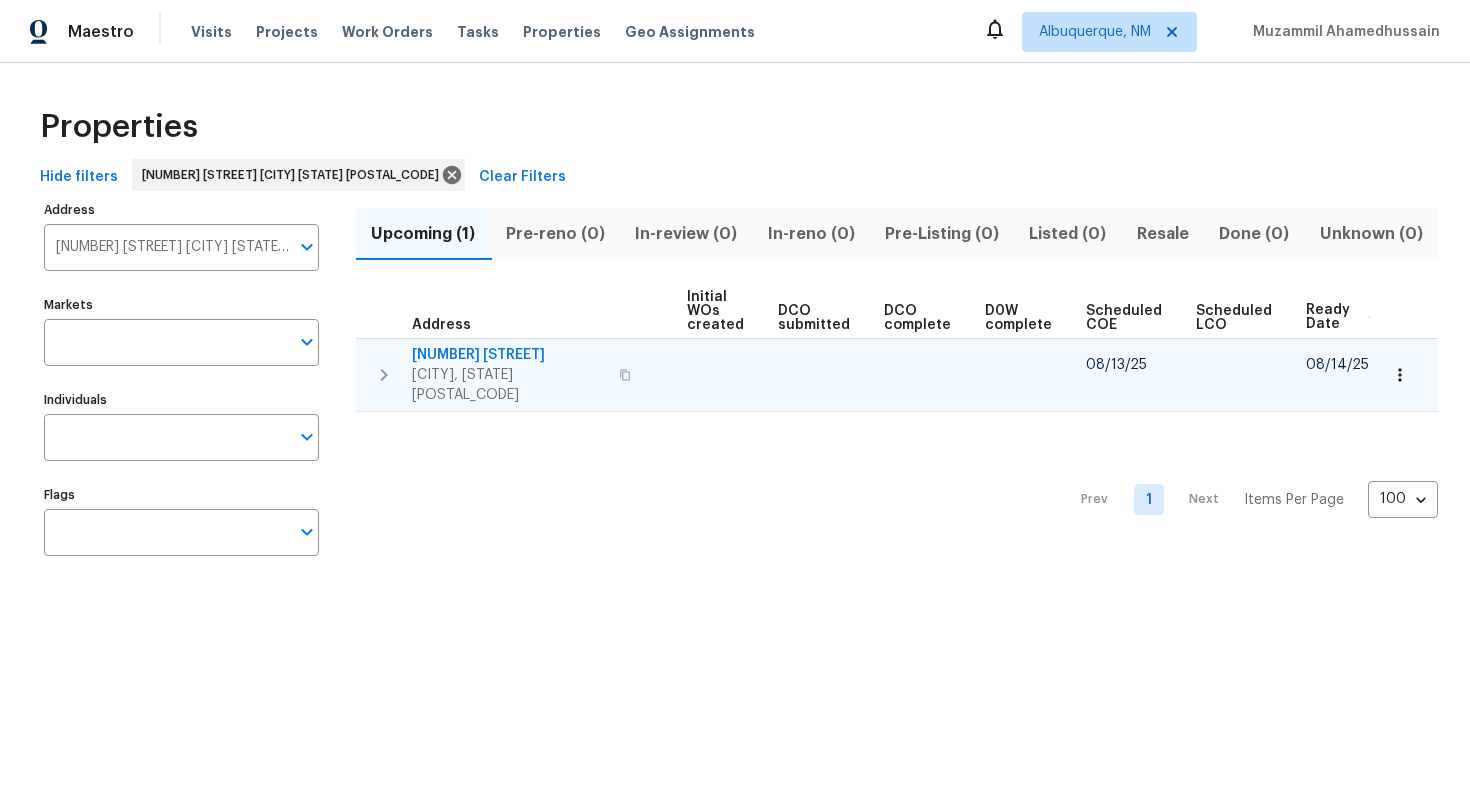 click 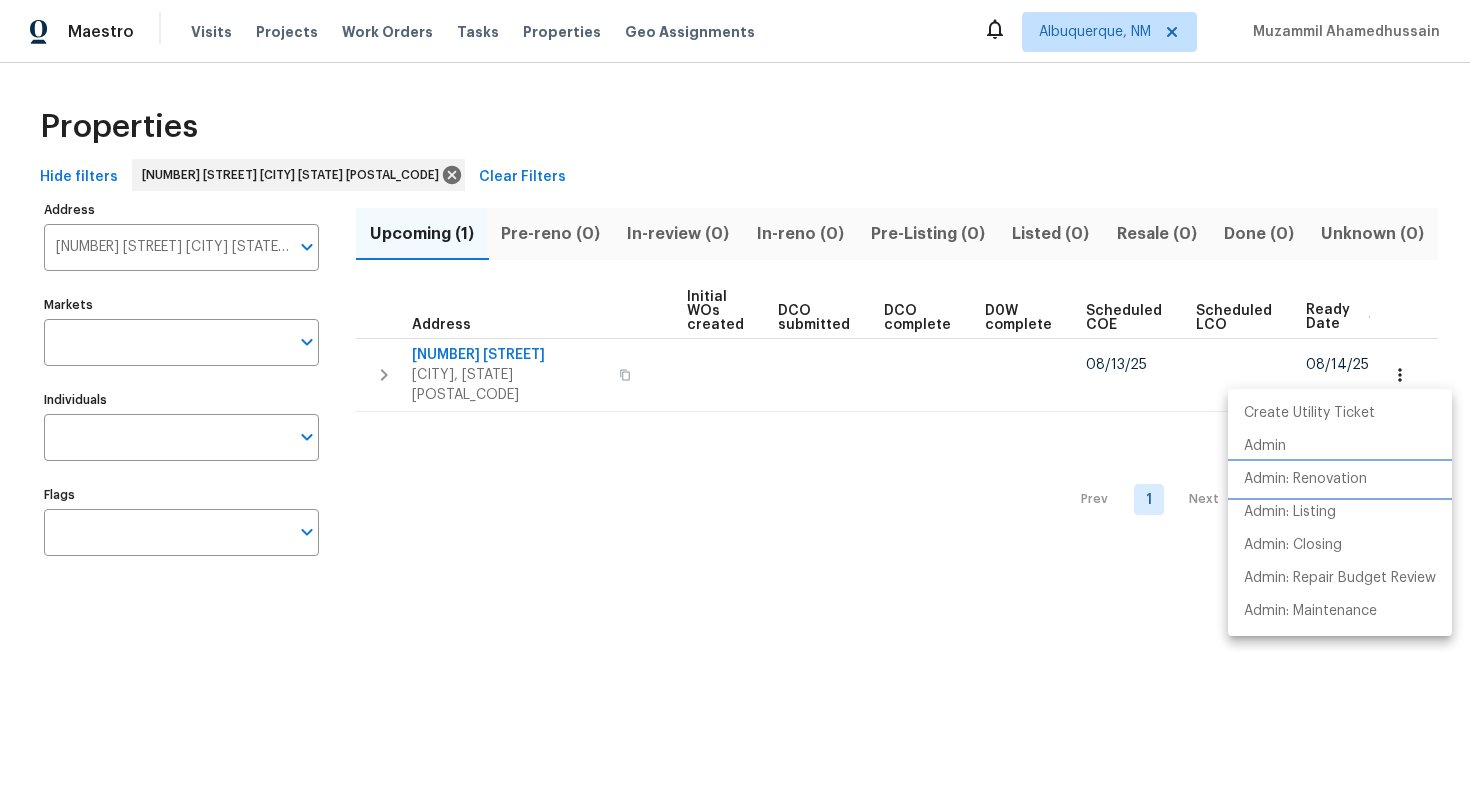 click on "Admin: Renovation" at bounding box center (1305, 479) 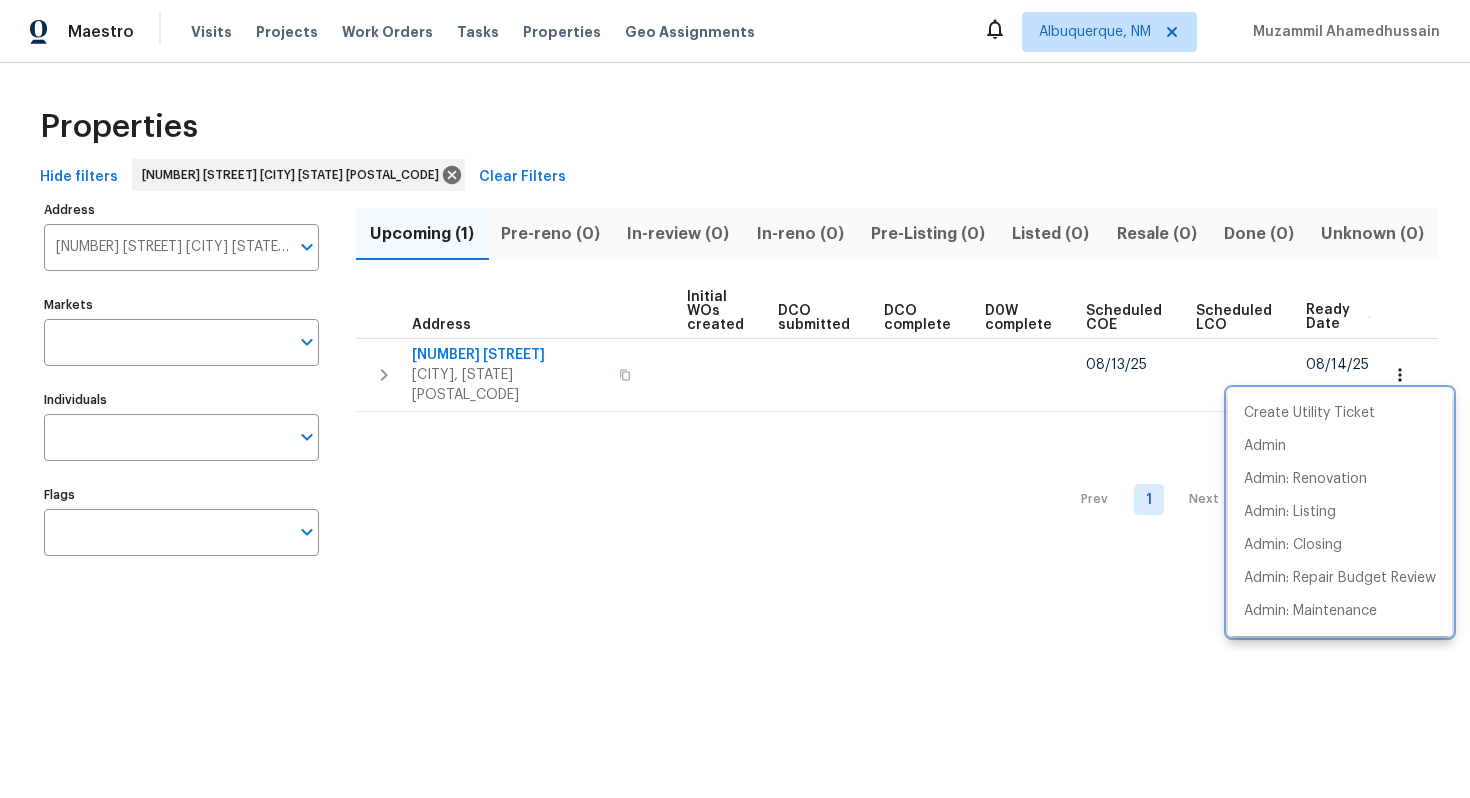 click at bounding box center [735, 399] 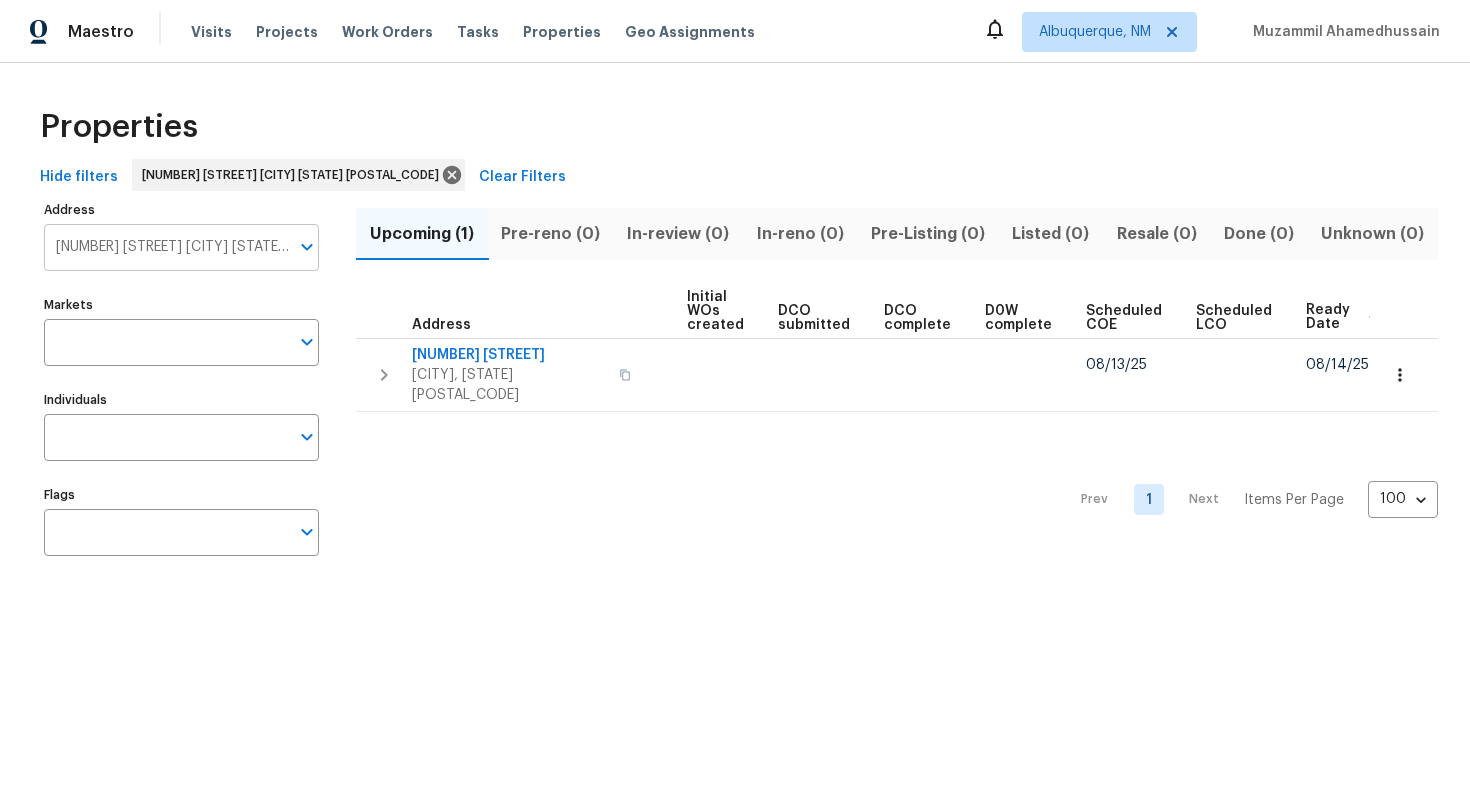 click on "[NUMBER] [STREET] [CITY] [STATE] [POSTAL_CODE]" at bounding box center [166, 247] 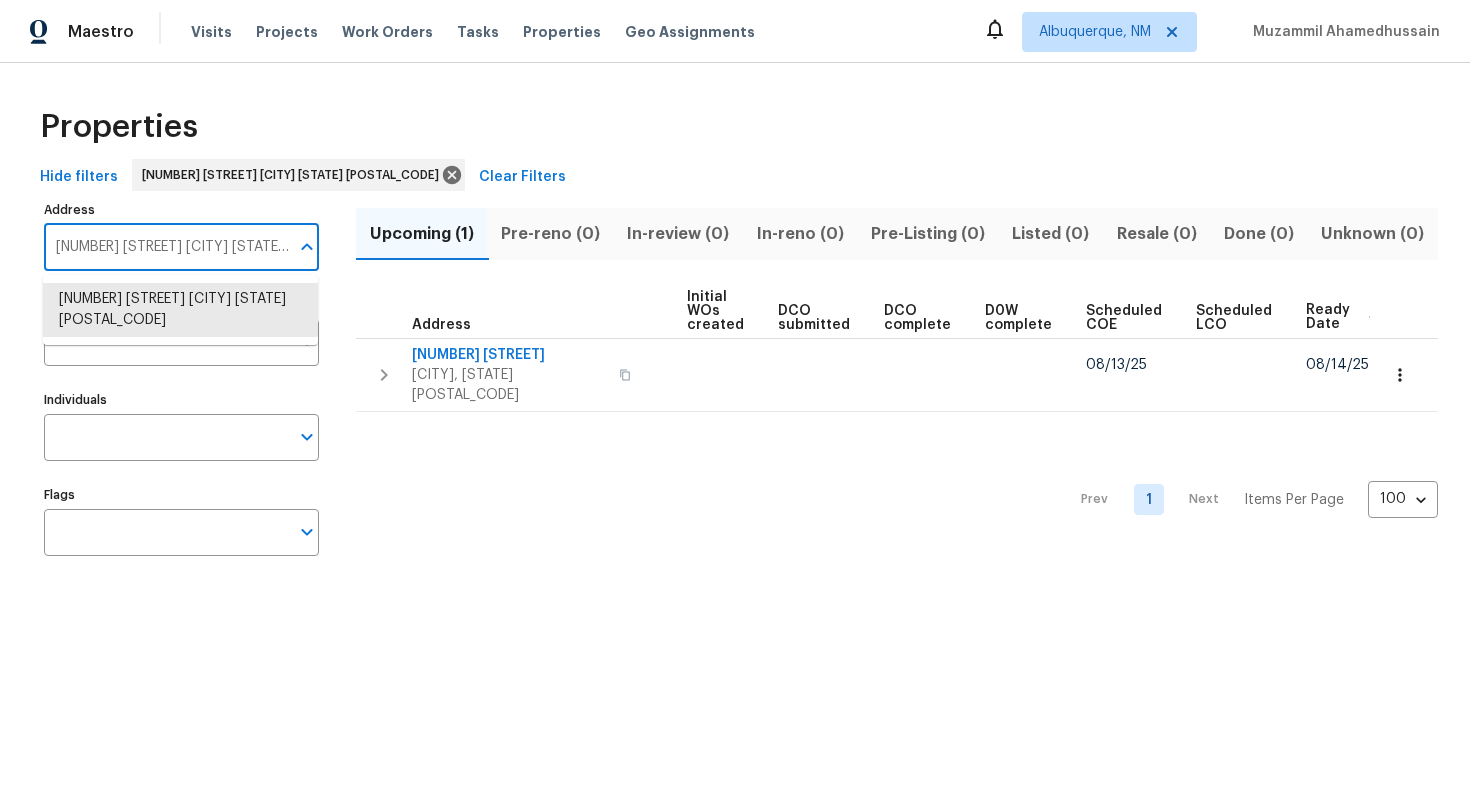paste on "[NUMBER] [STREET] [CITY] [STATE] [POSTAL_CODE]" 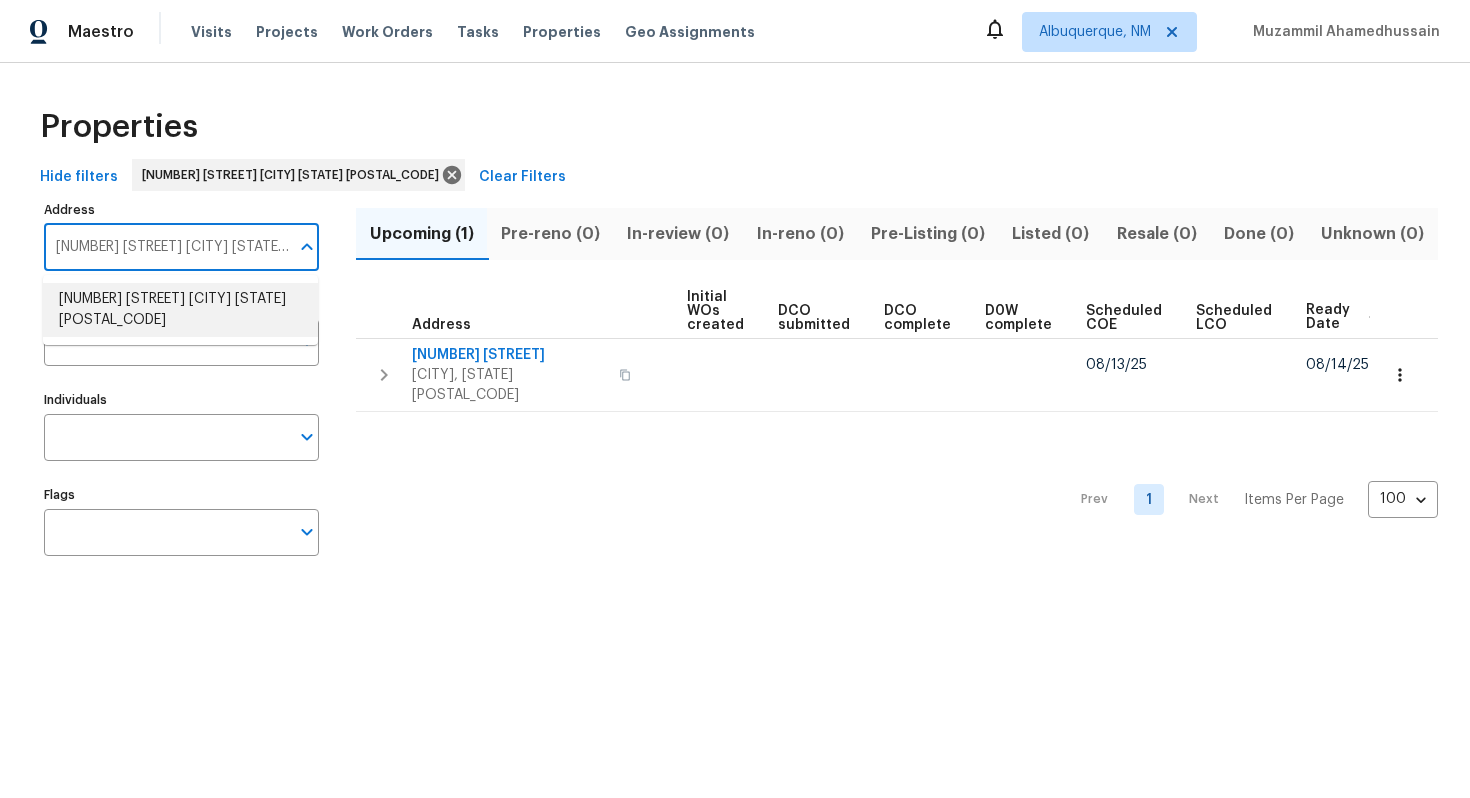 click on "[NUMBER] [STREET] [CITY] [STATE] [POSTAL_CODE]" at bounding box center [180, 310] 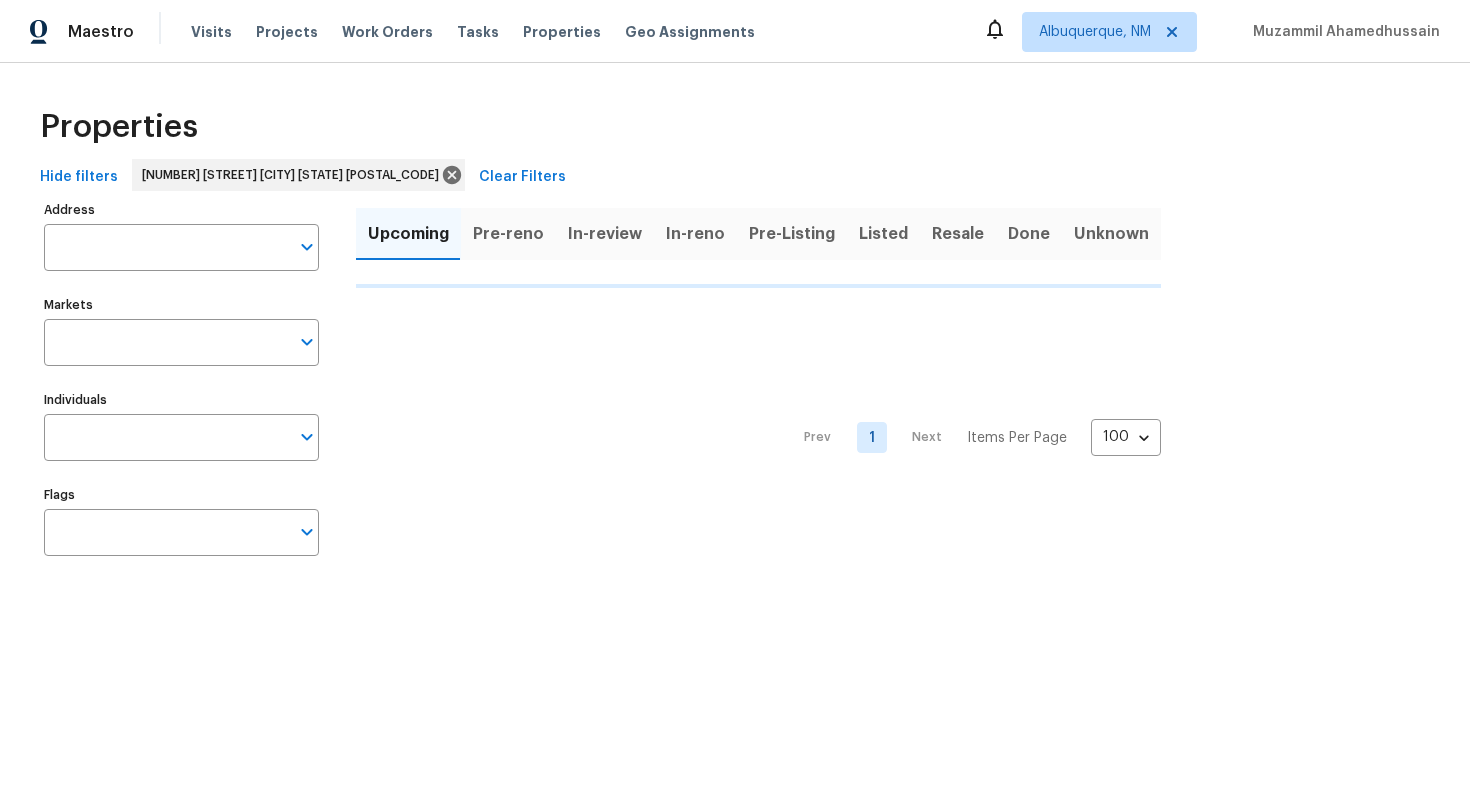 type on "[NUMBER] [STREET] [CITY] [STATE] [POSTAL_CODE]" 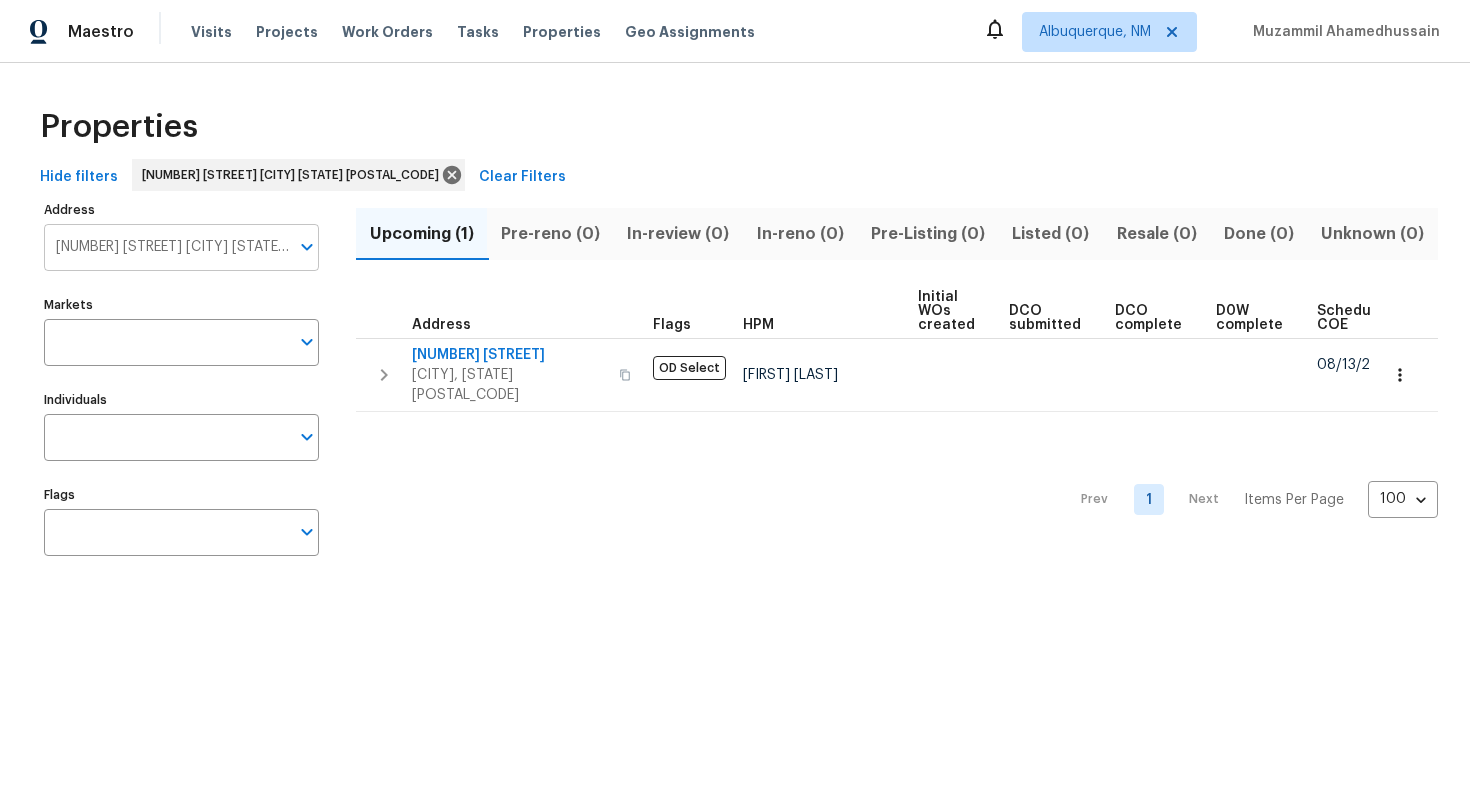 click on "[NUMBER] [STREET] [CITY] [STATE] [POSTAL_CODE]" at bounding box center (166, 247) 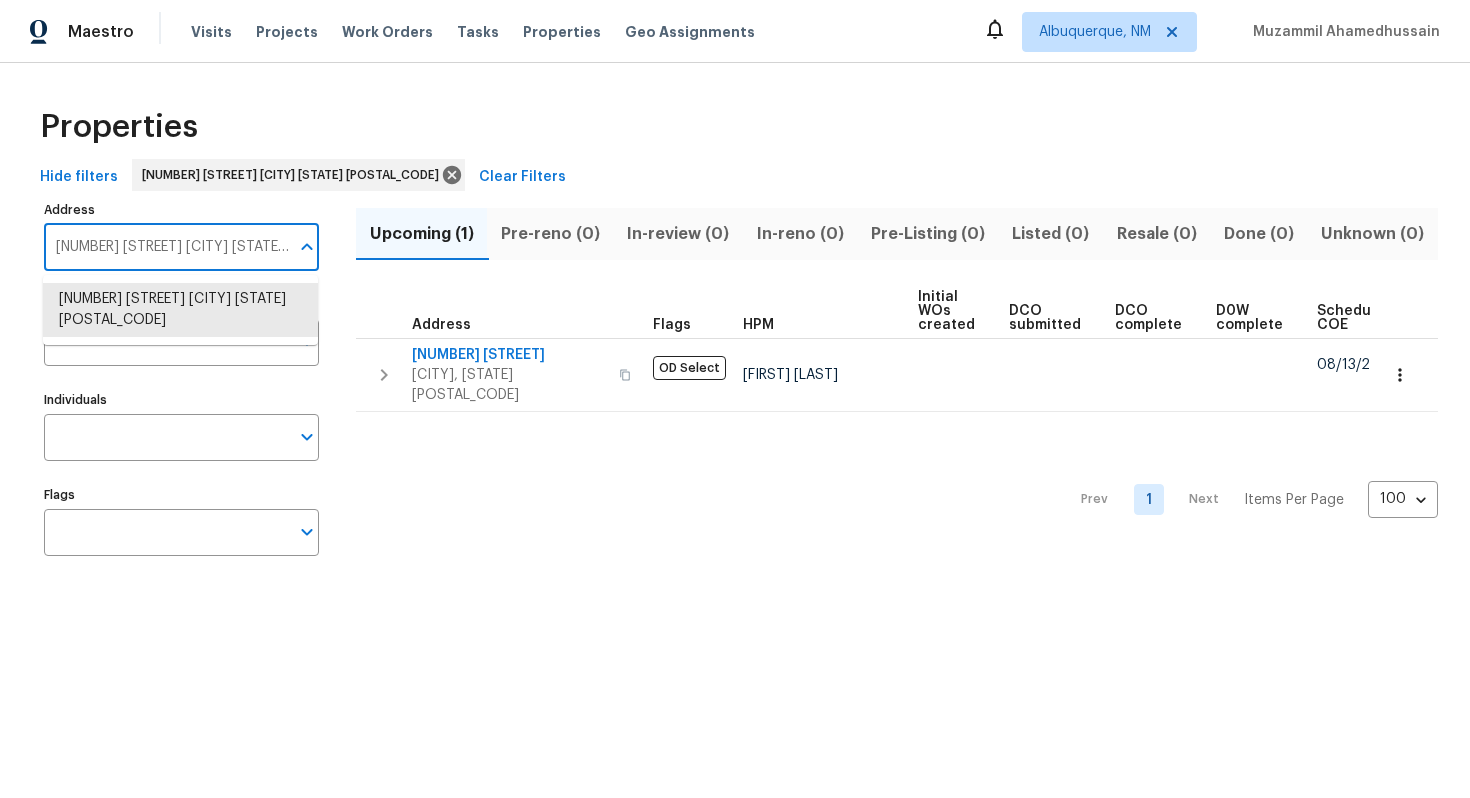paste on "[NUMBER] [STREET] [CITY] [STATE] [POSTAL_CODE]" 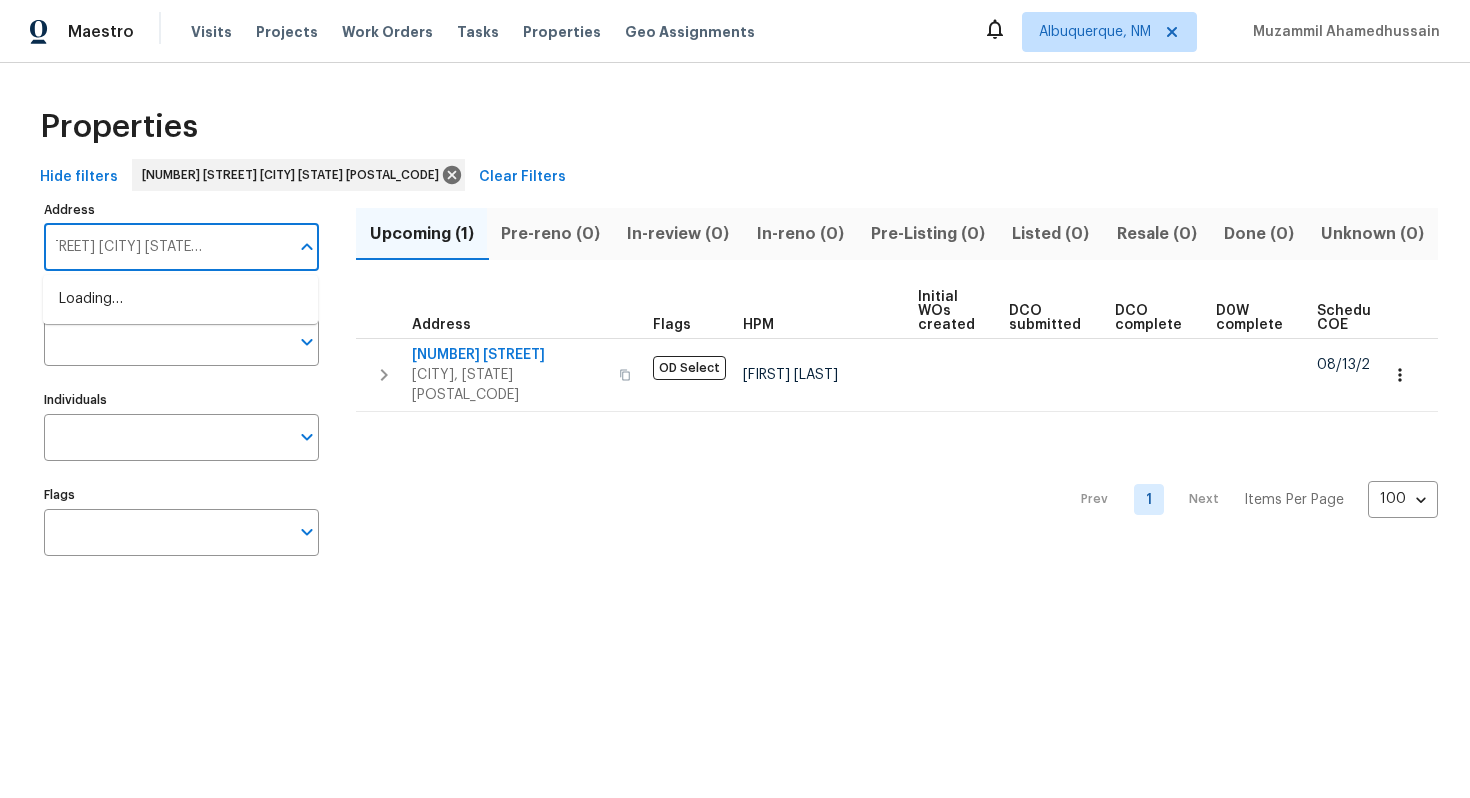 type on "[NUMBER] [STREET] [CITY] [STATE] [POSTAL_CODE]" 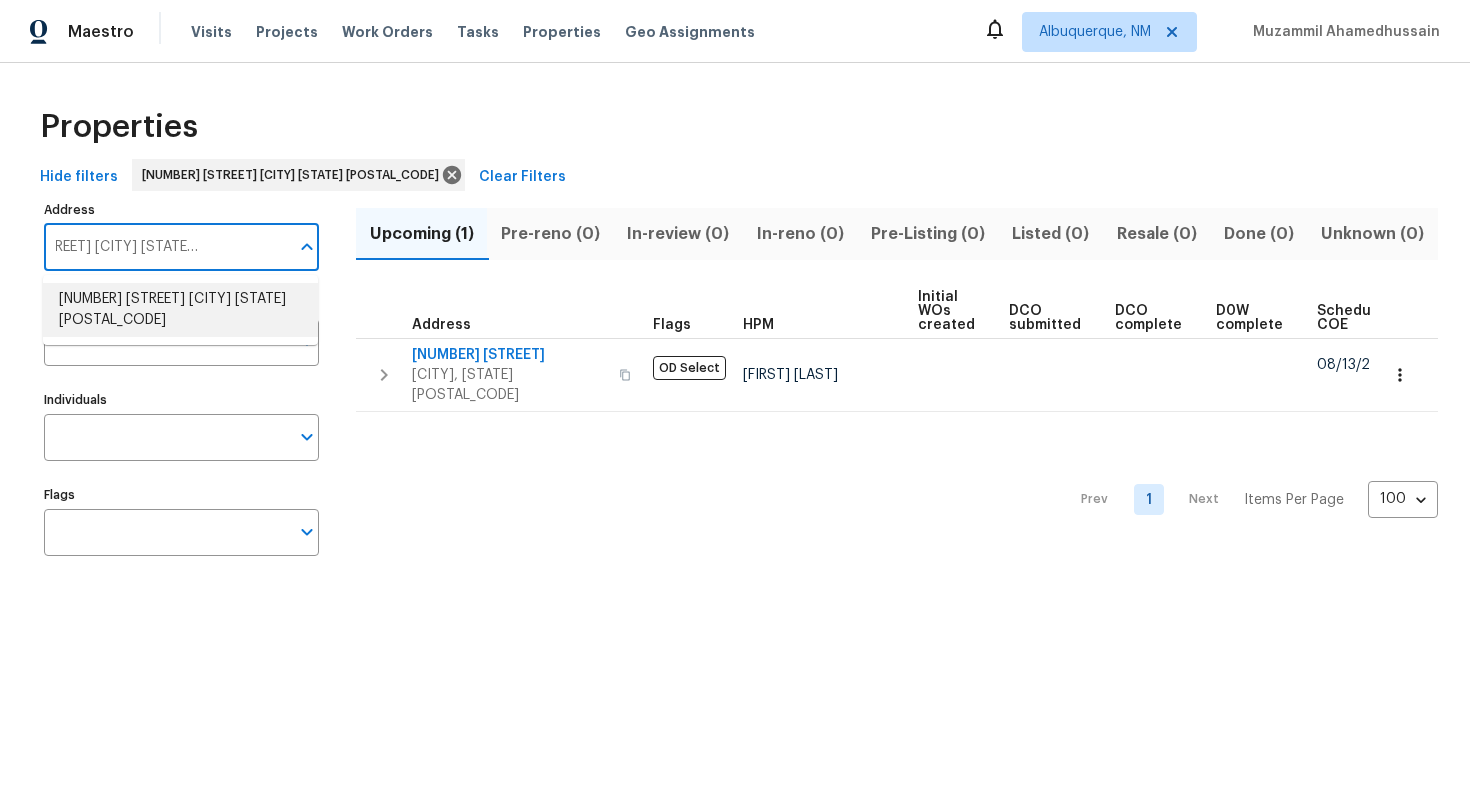 click on "[NUMBER] [STREET] [CITY] [STATE] [POSTAL_CODE]" at bounding box center [180, 310] 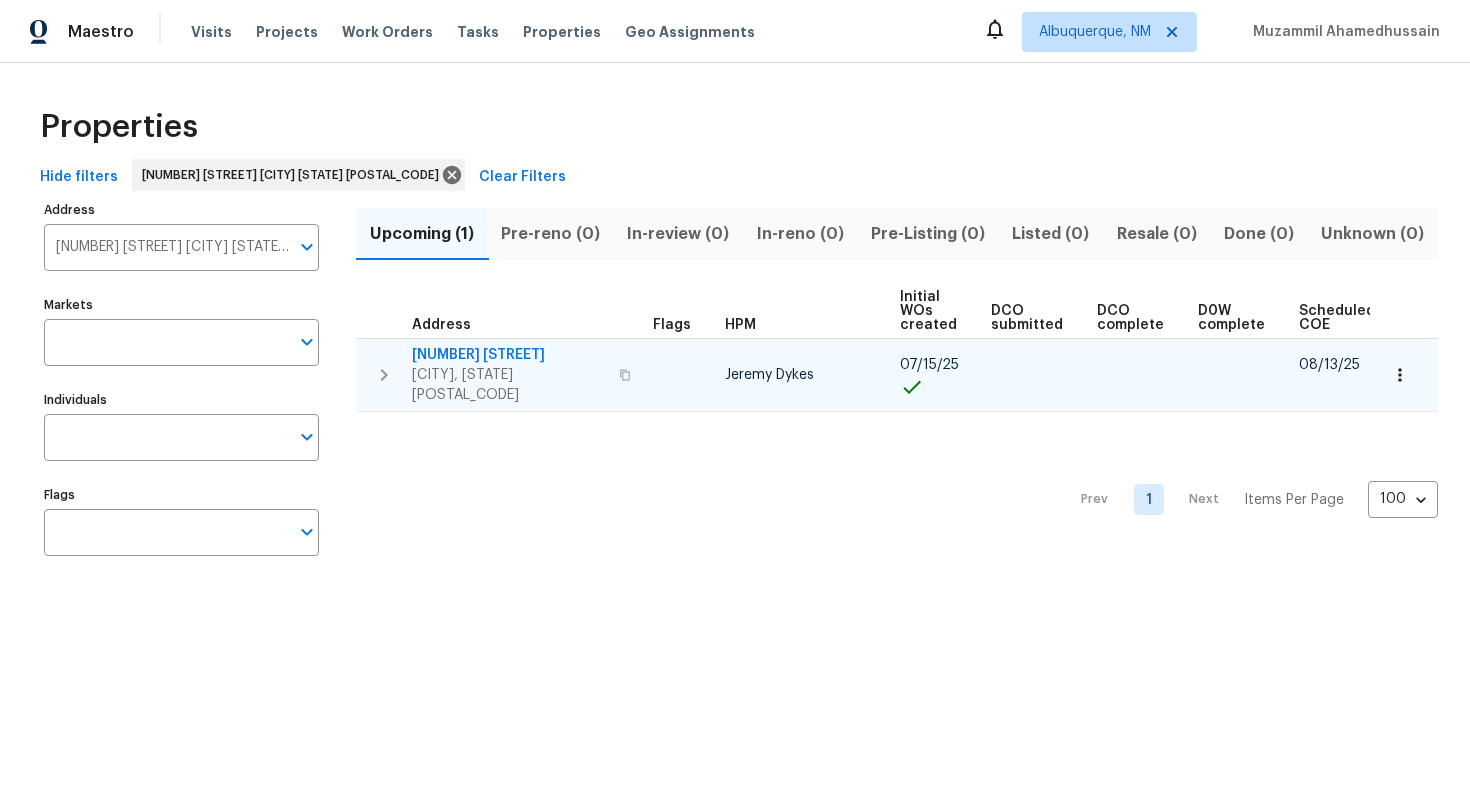 scroll, scrollTop: 0, scrollLeft: 213, axis: horizontal 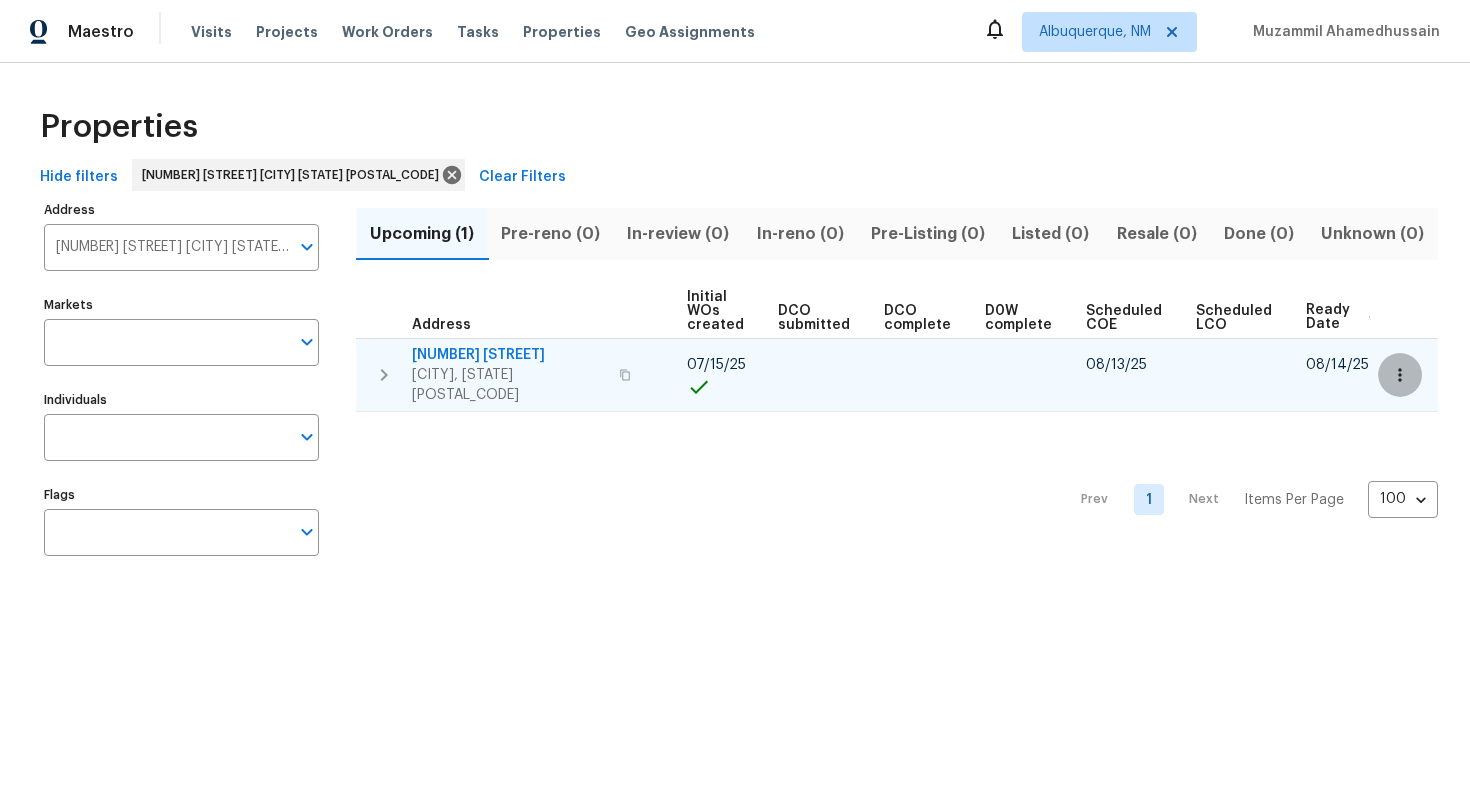 click 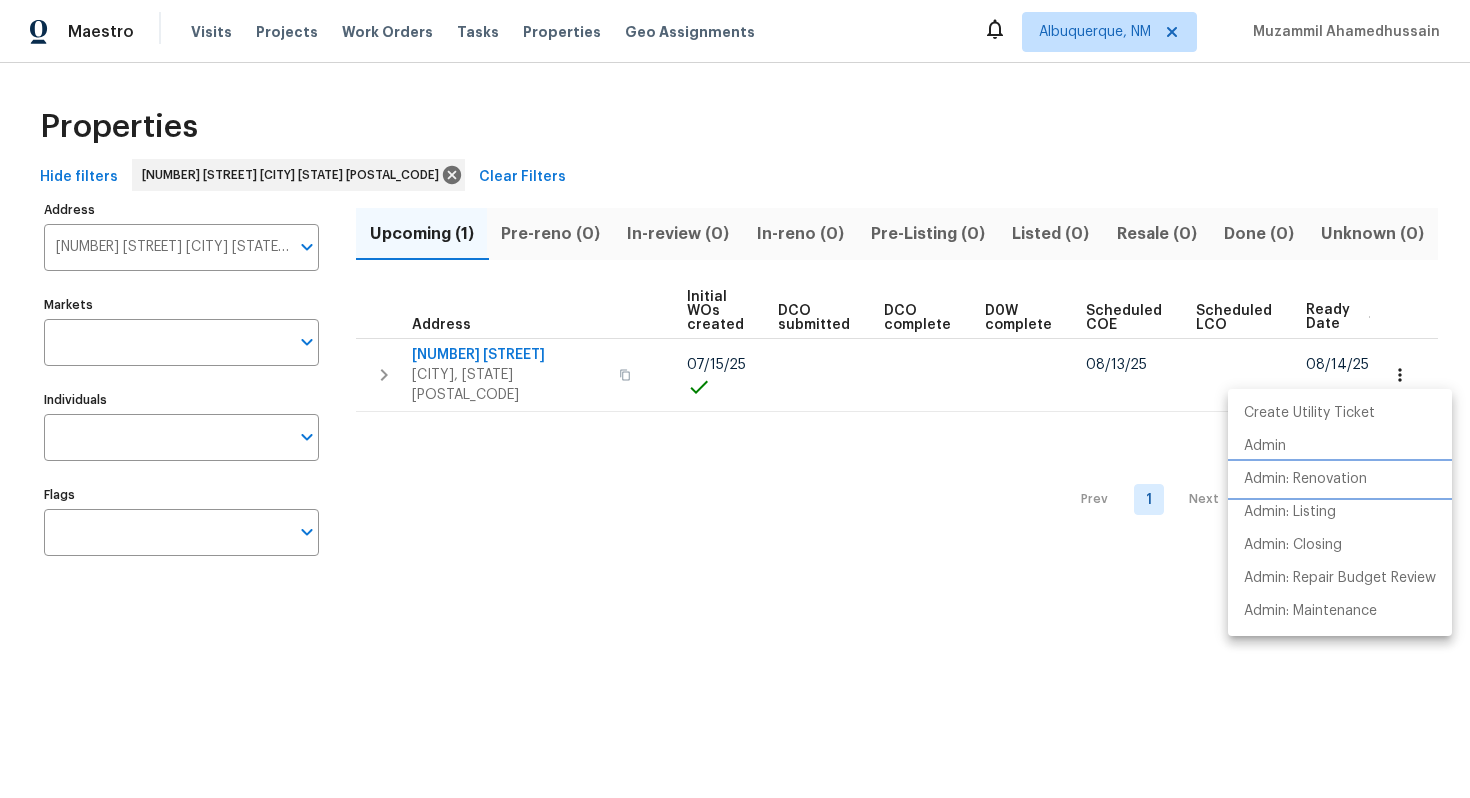 click on "Admin: Renovation" at bounding box center [1305, 479] 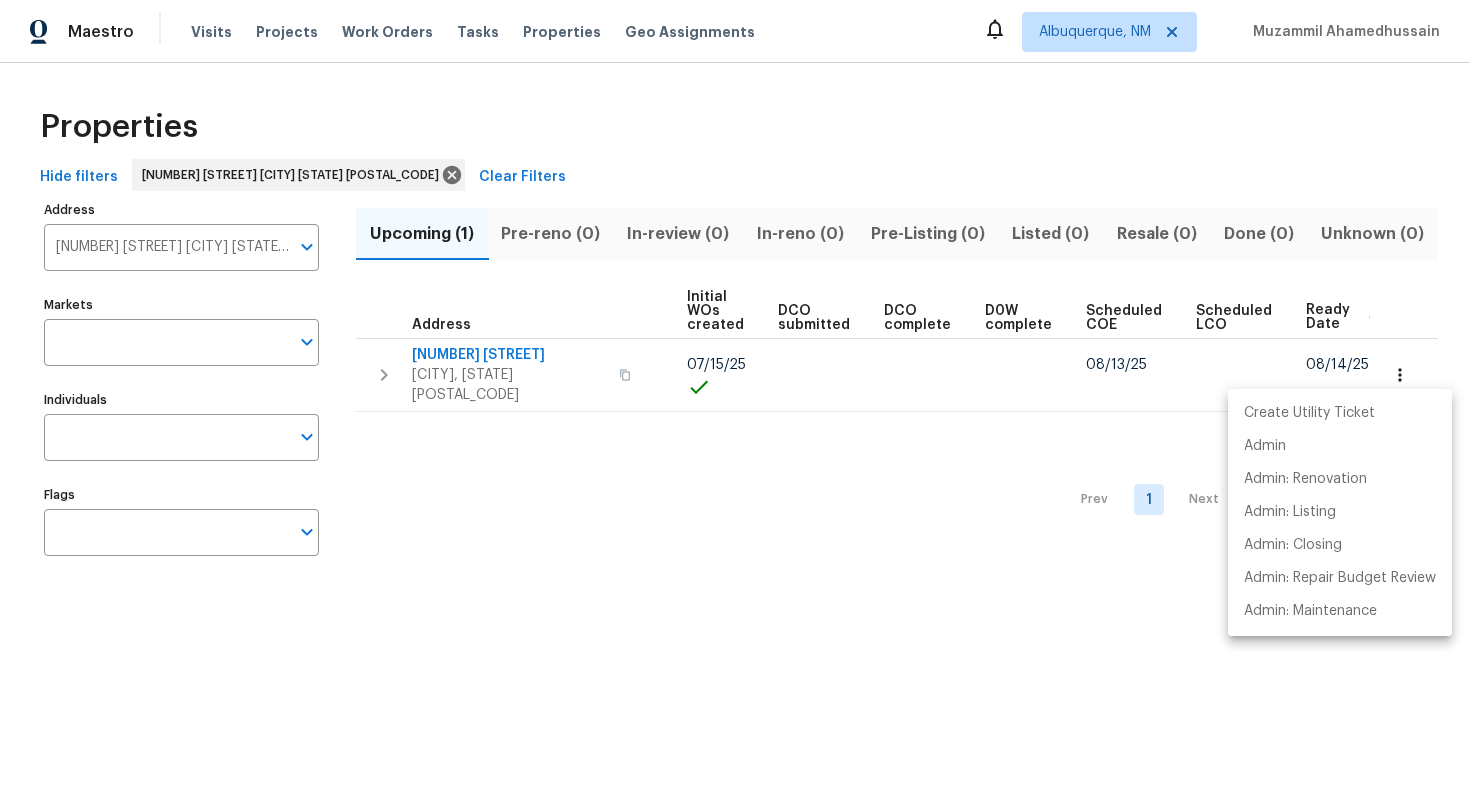 click at bounding box center (735, 399) 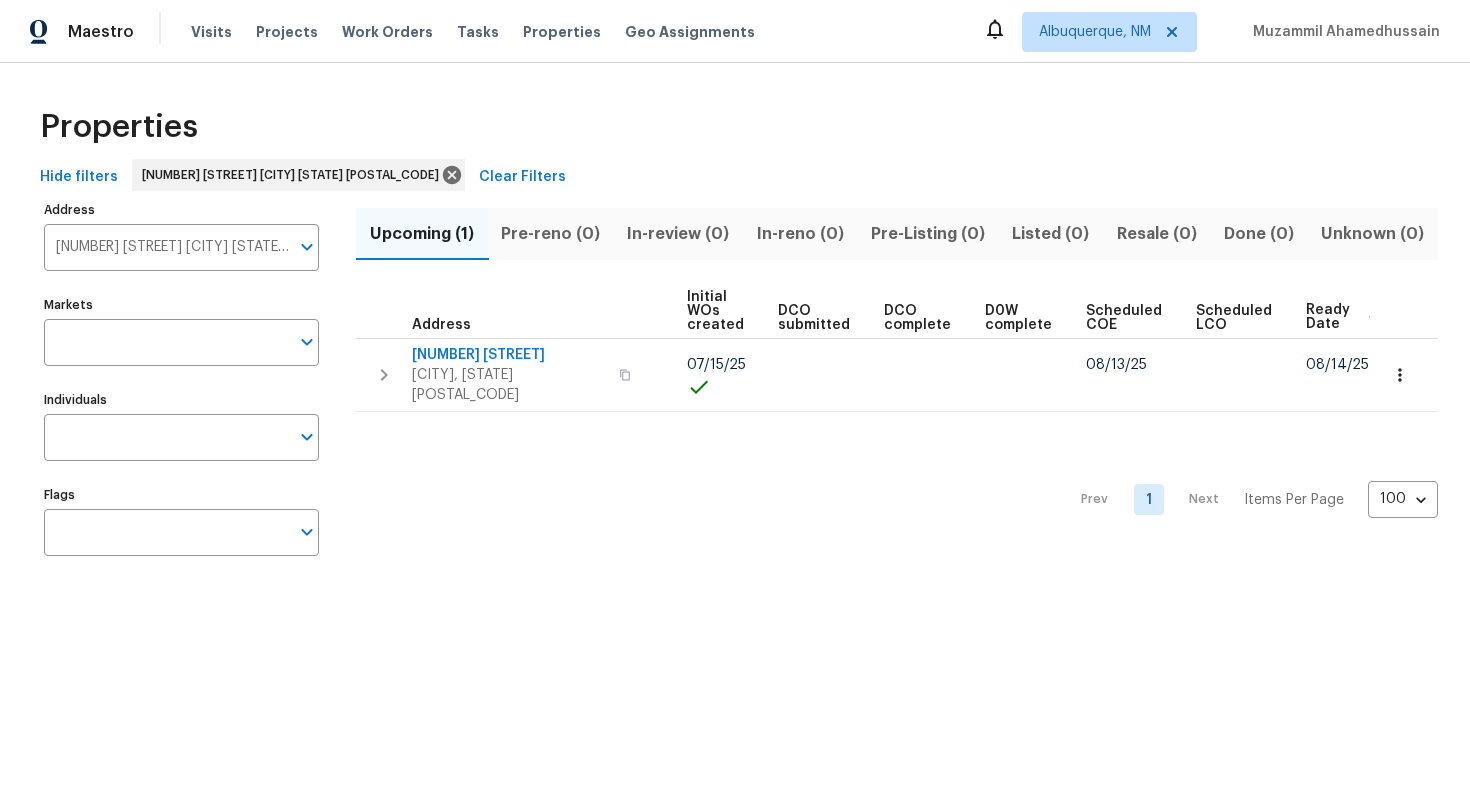 click on "Create Utility Ticket Admin Admin: Renovation Admin: Listing Admin: Closing Admin: Repair Budget Review Admin: Maintenance" at bounding box center [735, 399] 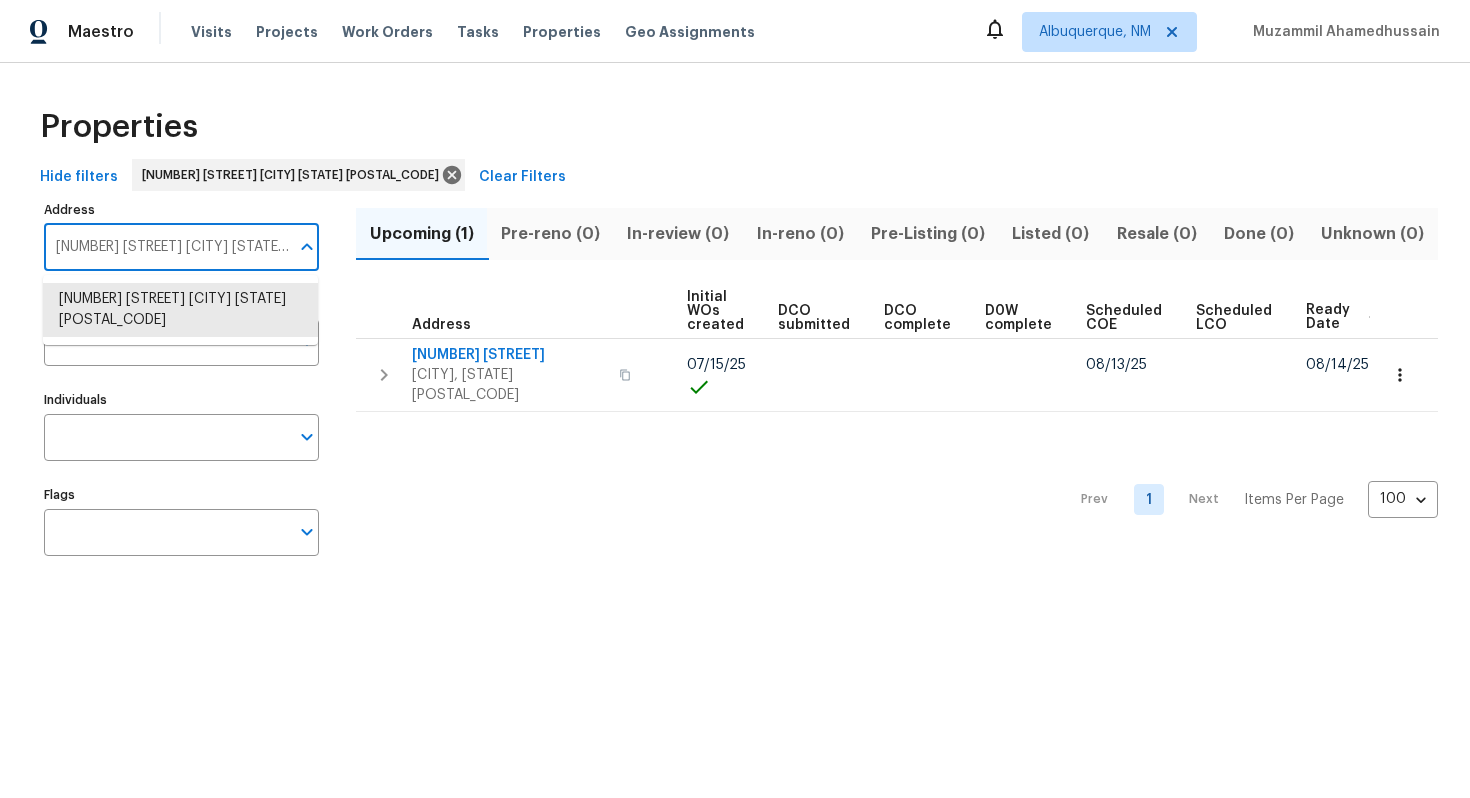paste on "[NUMBER] [STREET] [CITY] [STATE] [POSTAL_CODE]" 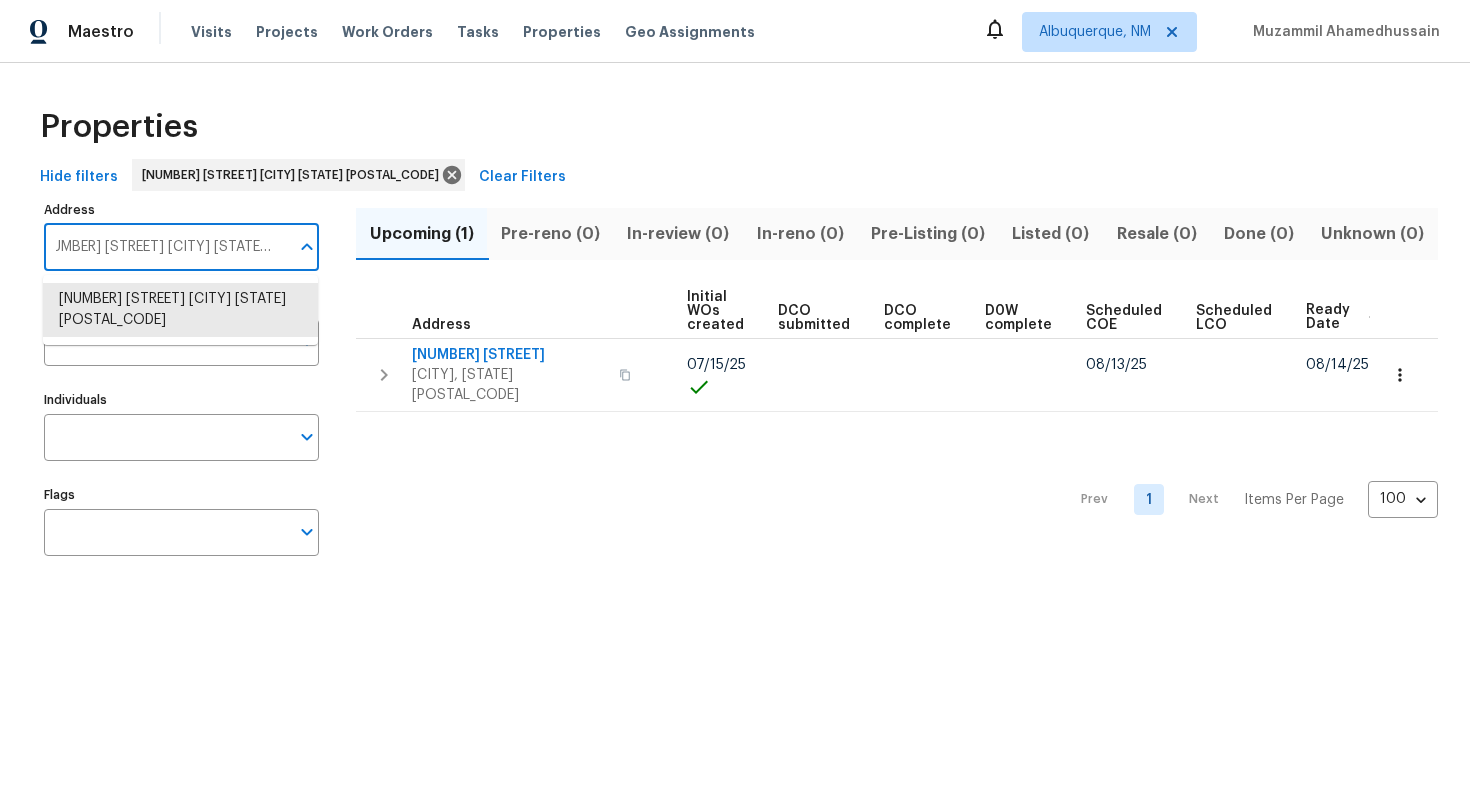 type on "[NUMBER] [STREET] [CITY] [STATE] [POSTAL_CODE]" 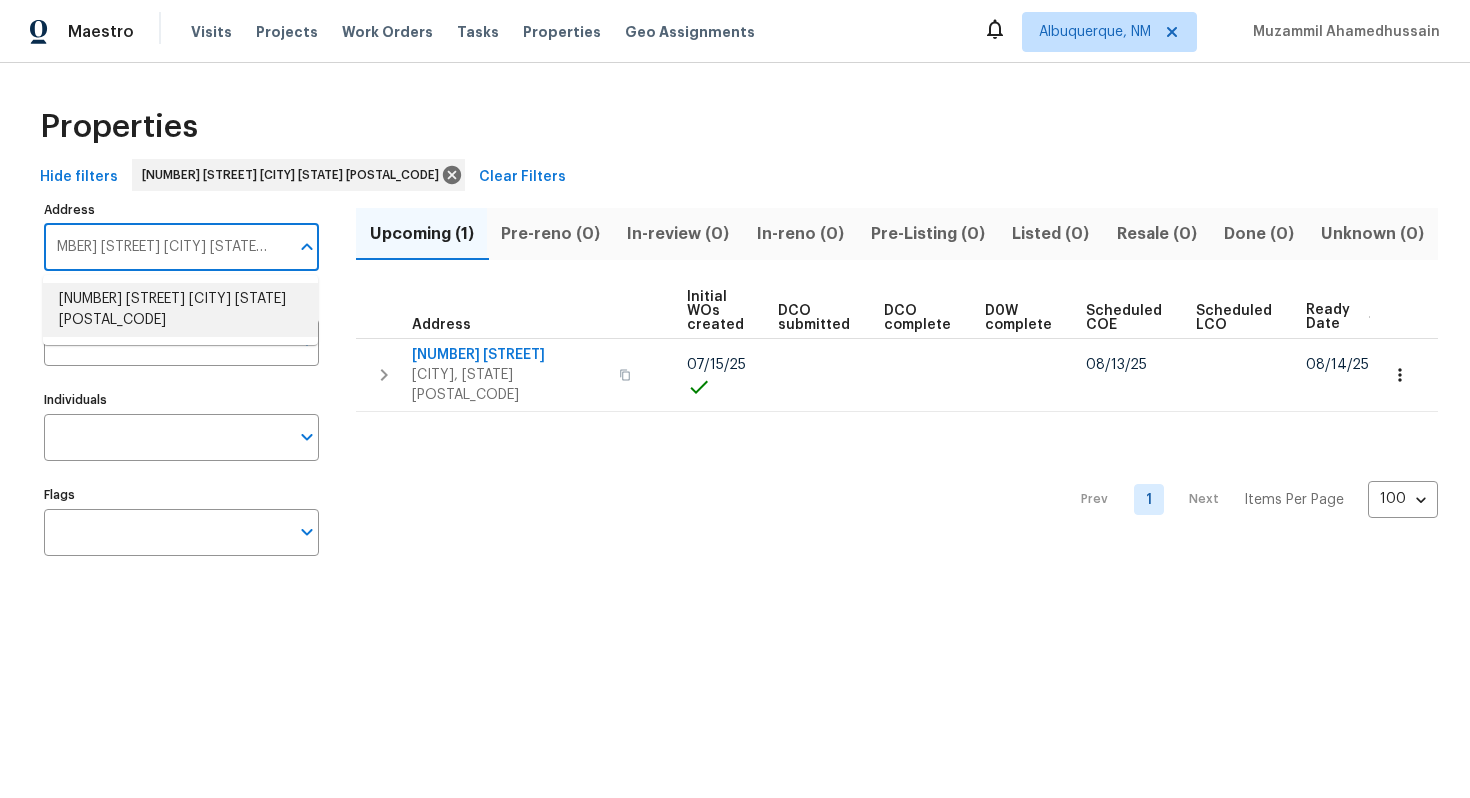 click on "[NUMBER] [STREET] [CITY] [STATE] [POSTAL_CODE]" at bounding box center [180, 310] 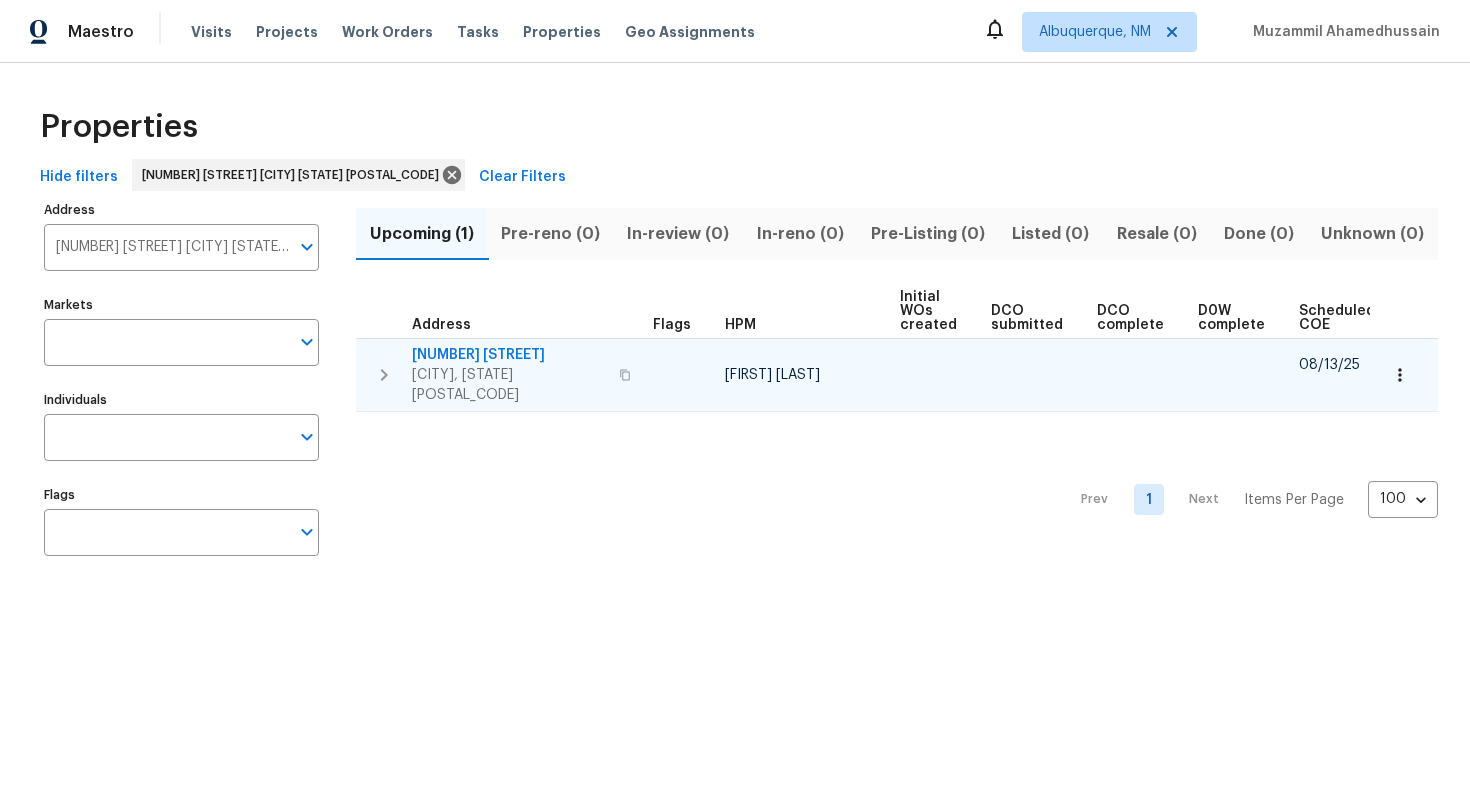 scroll, scrollTop: 0, scrollLeft: 213, axis: horizontal 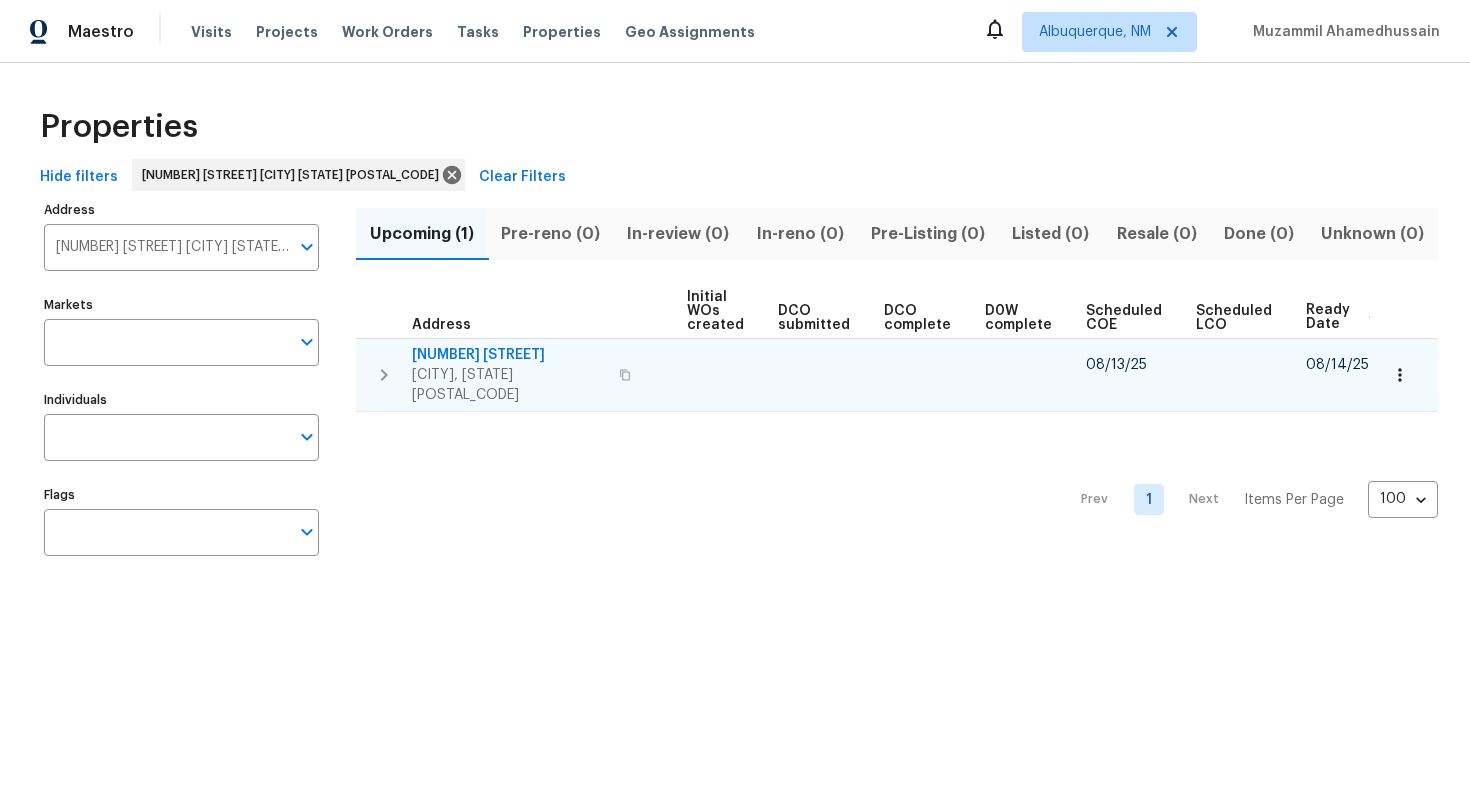 click 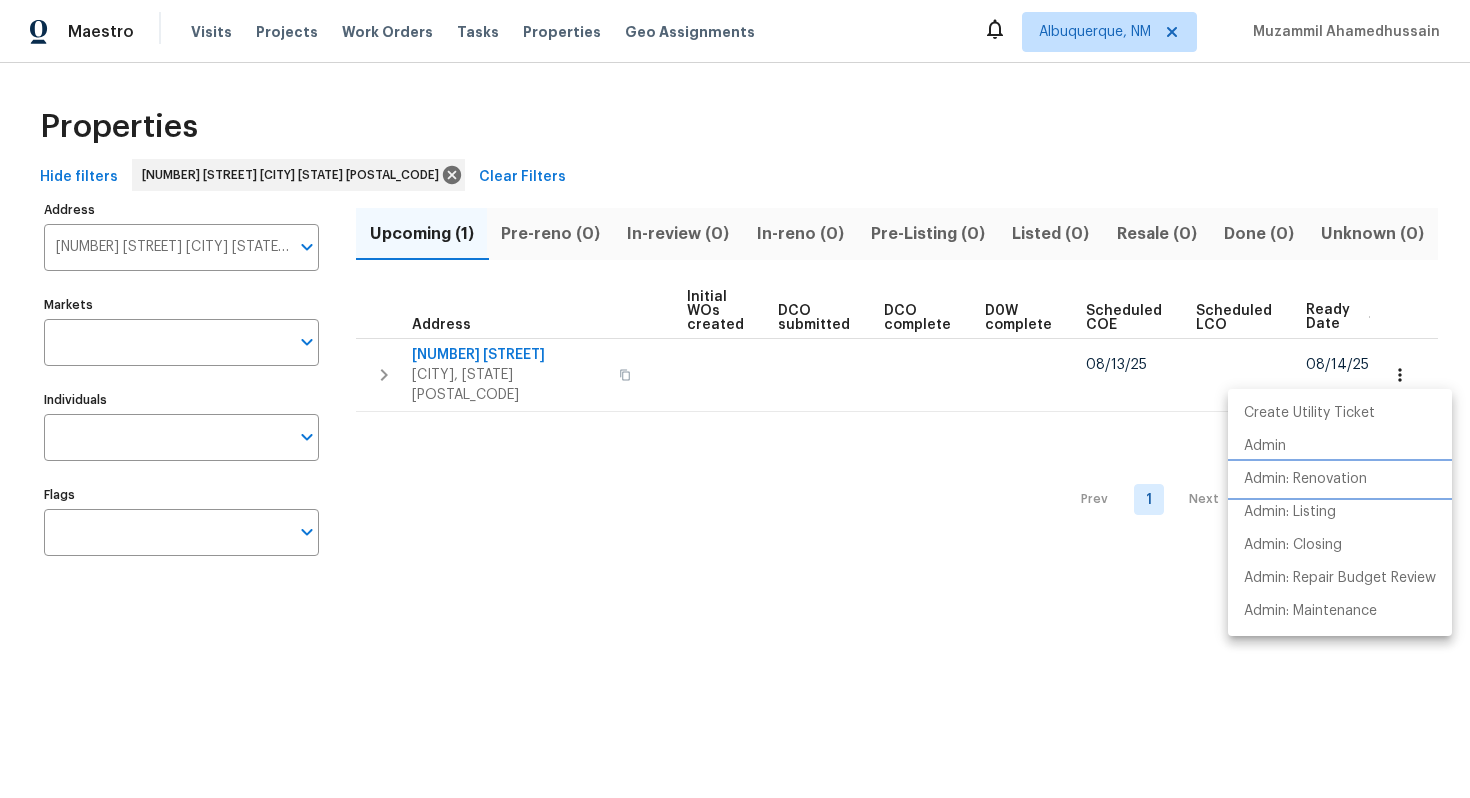 click on "Admin: Renovation" at bounding box center [1305, 479] 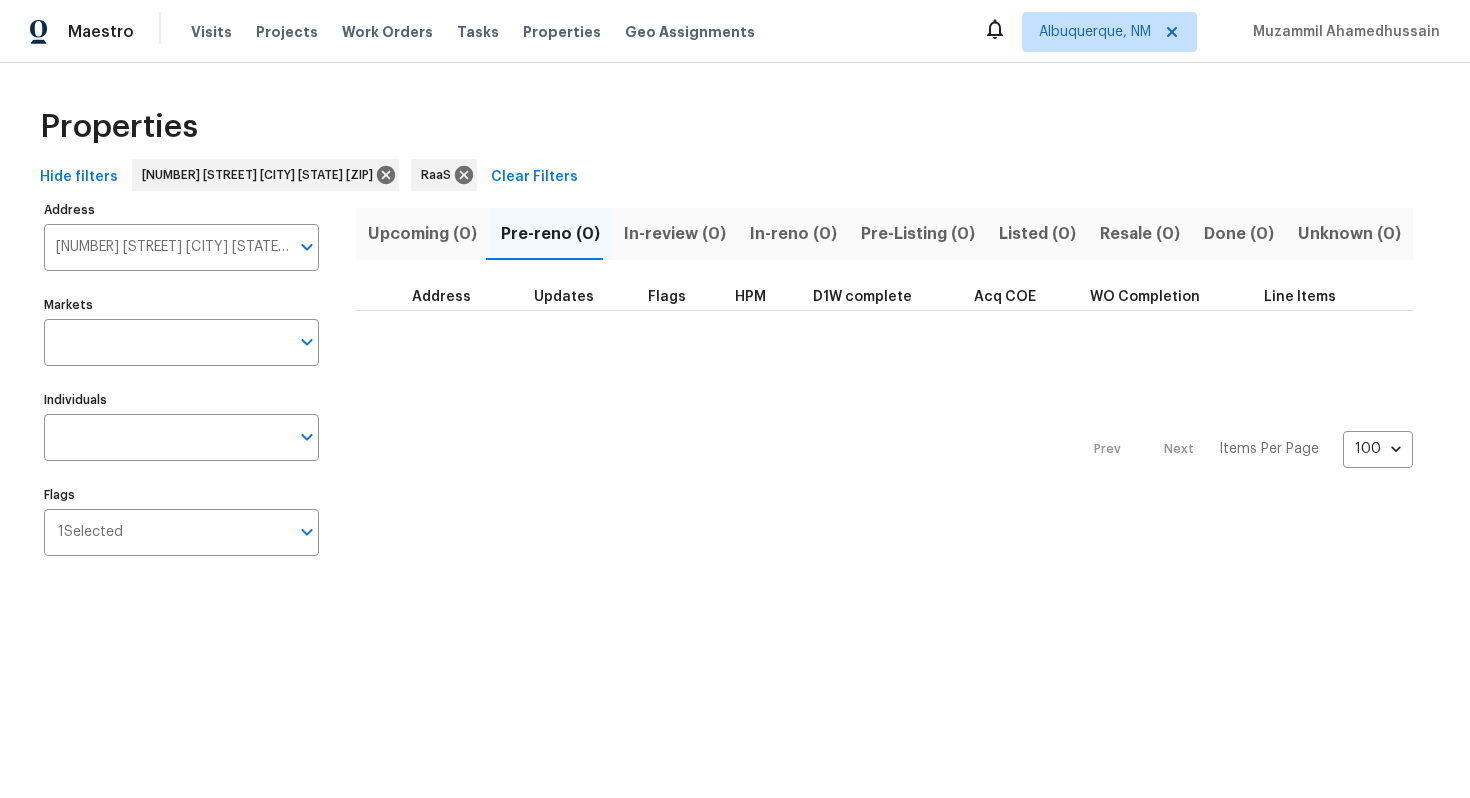 scroll, scrollTop: 0, scrollLeft: 0, axis: both 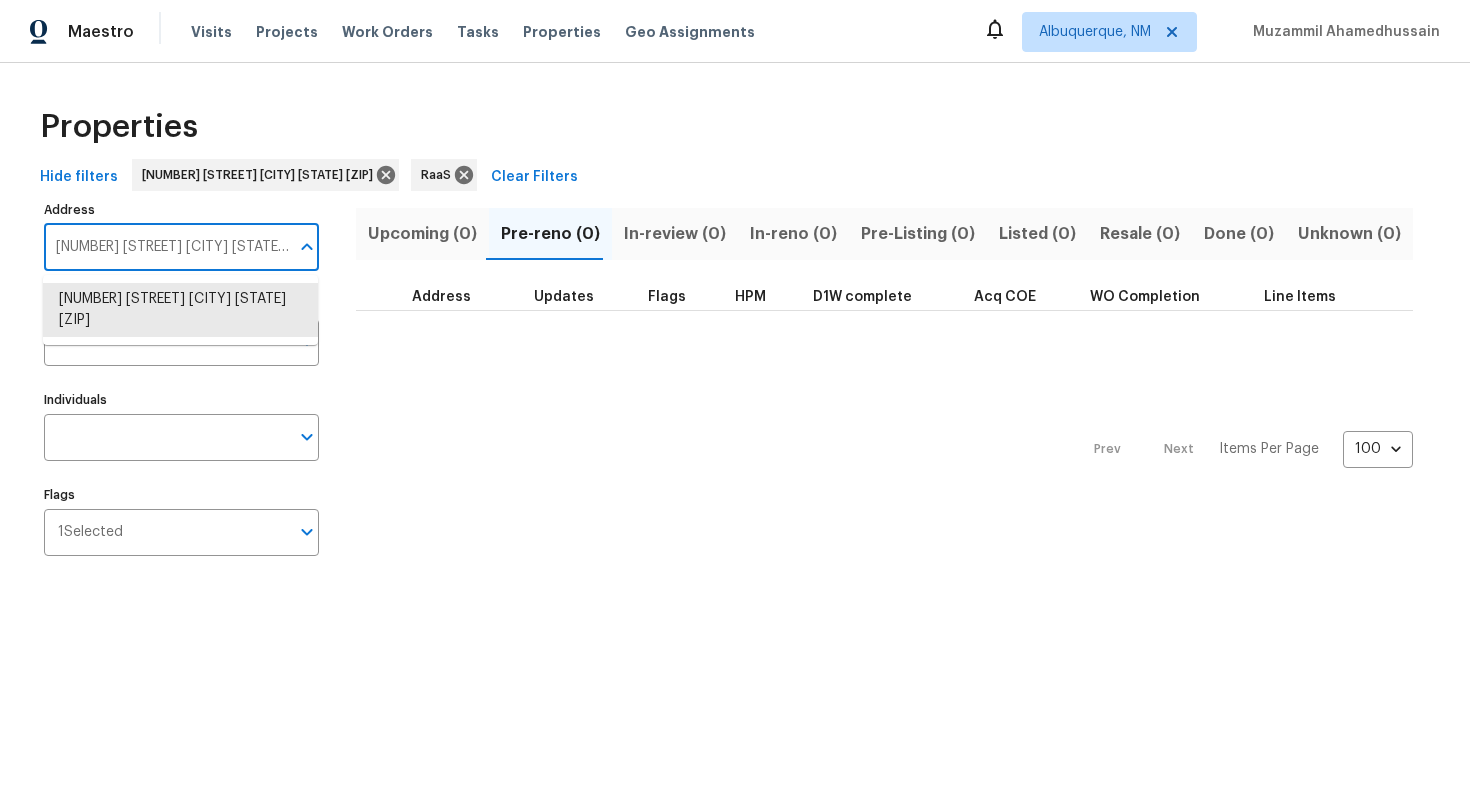 click on "1881 Hillside Bend Xing Lawrenceville GA 30043" at bounding box center (166, 247) 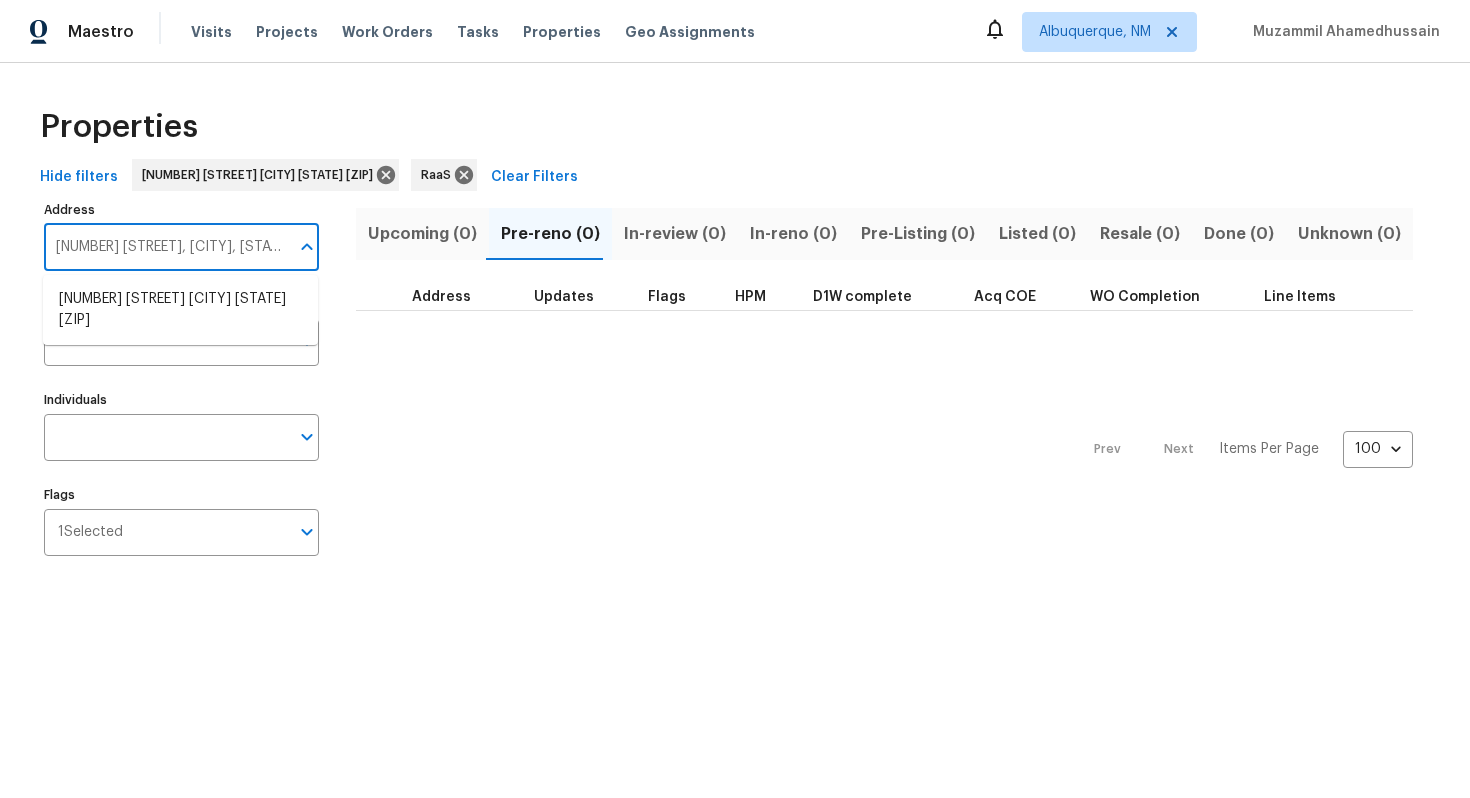type on "3025 Bon Air Dr, Orlando, FL 32818" 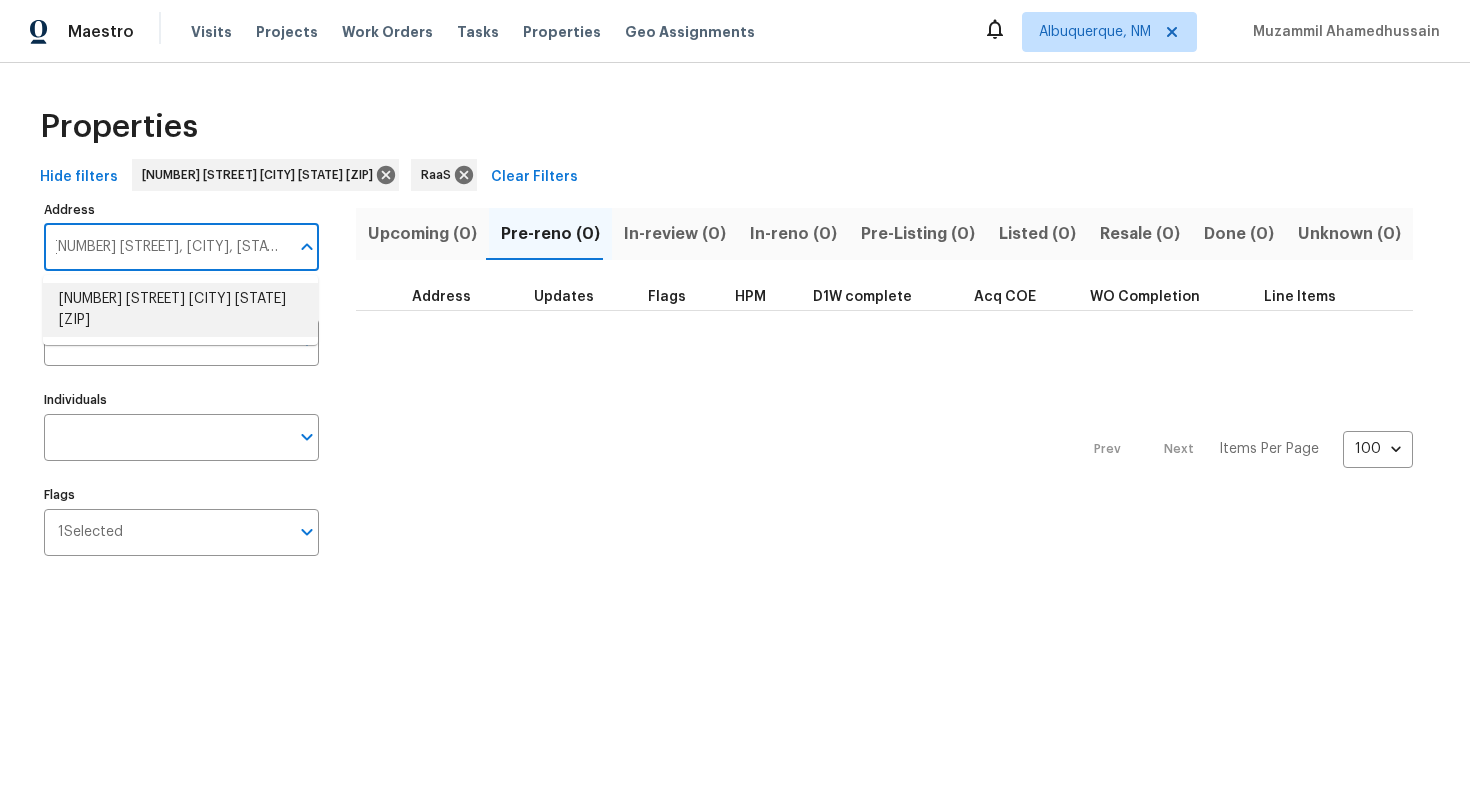 click on "3025 Bon Air Dr Orlando FL 32818" at bounding box center (180, 310) 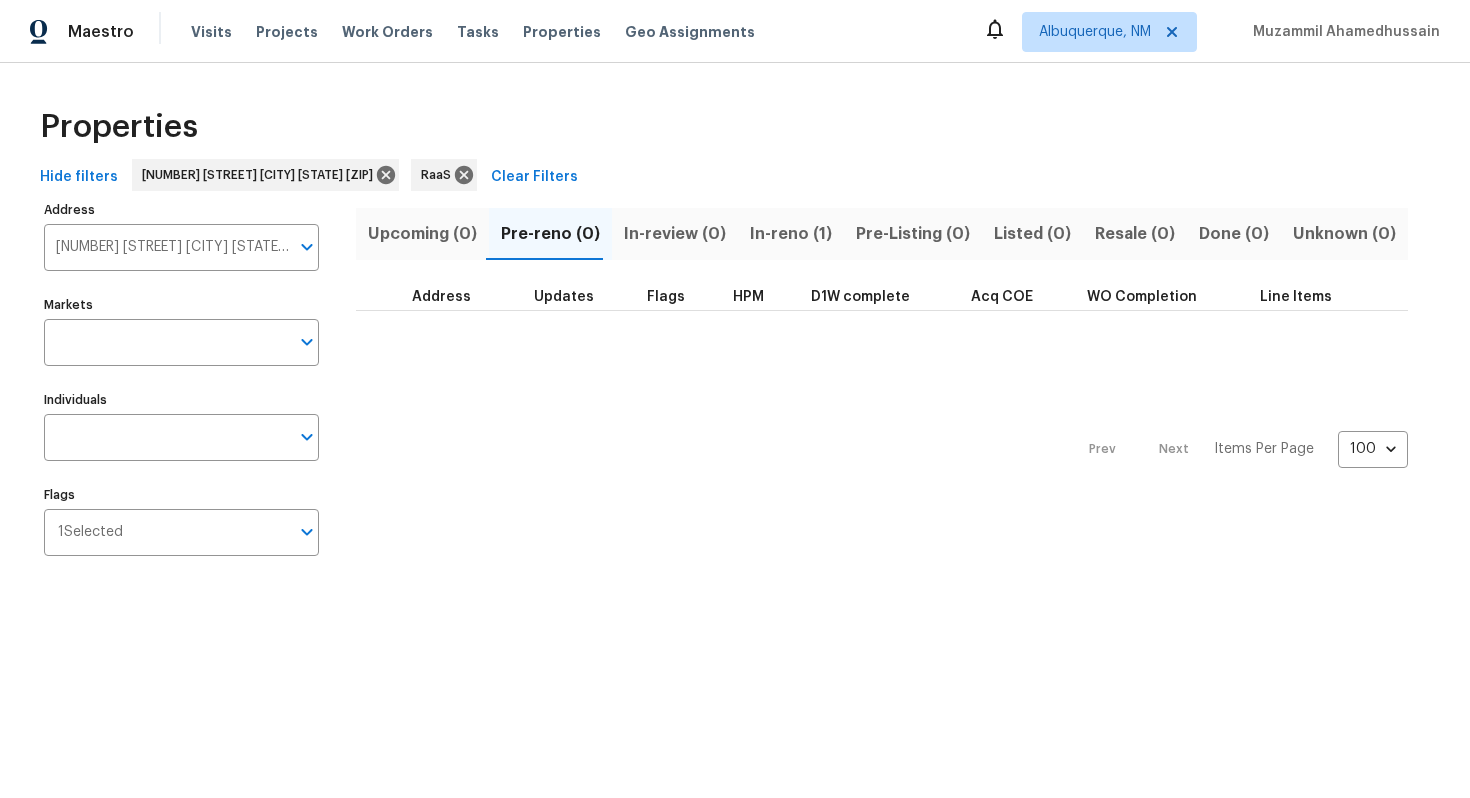 click on "In-reno (1)" at bounding box center [791, 234] 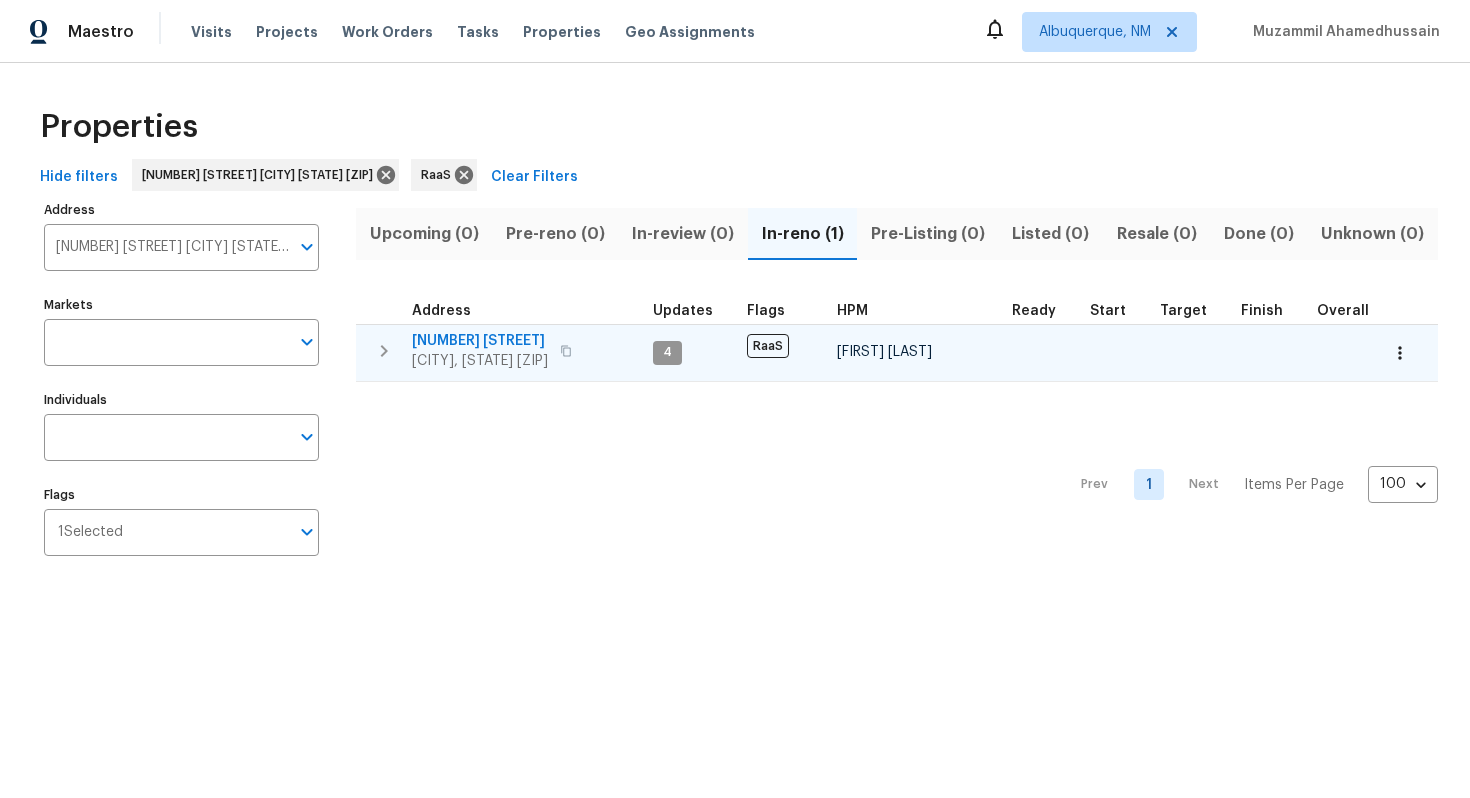 click on "3025 Bon Air Dr" at bounding box center (480, 341) 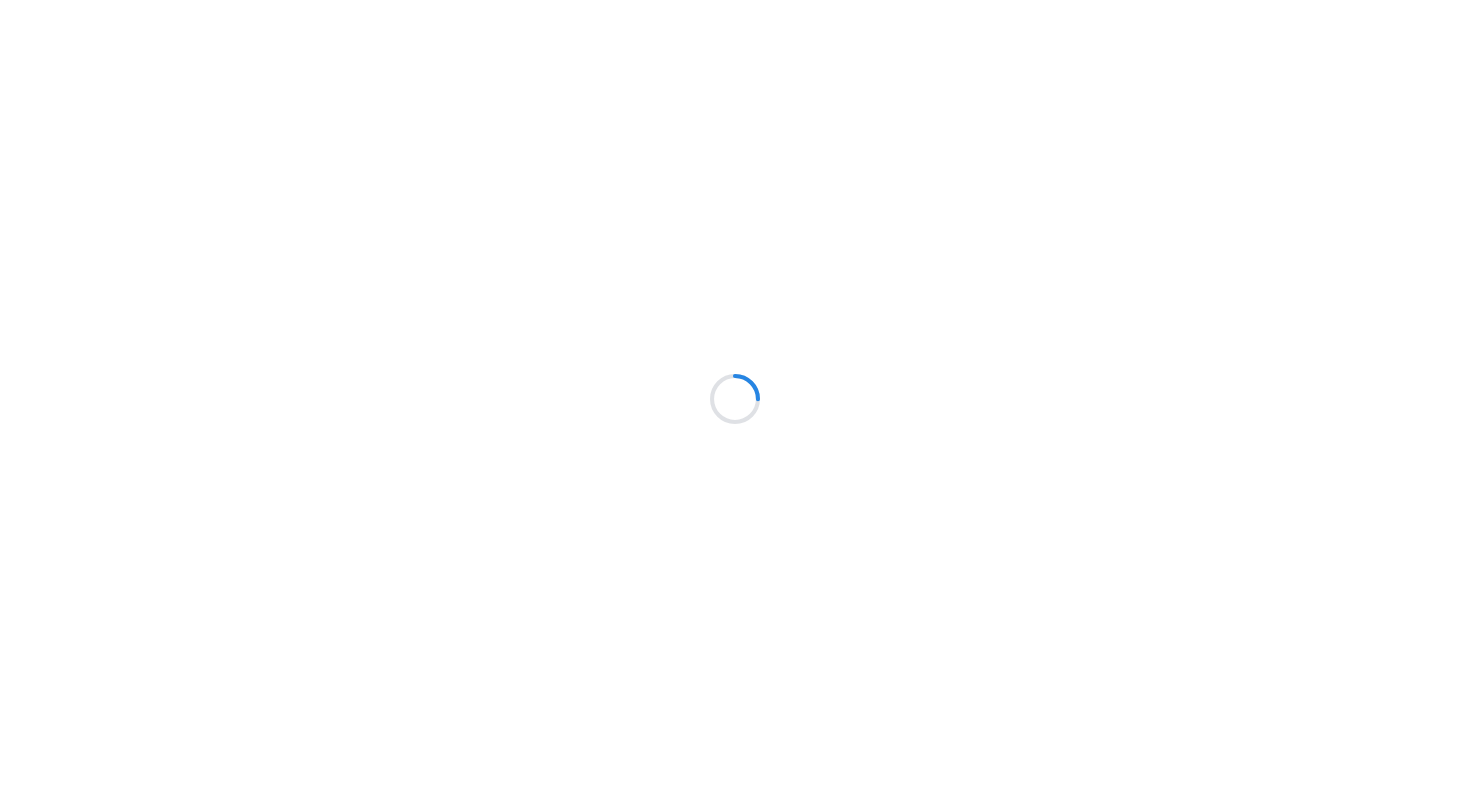 scroll, scrollTop: 0, scrollLeft: 0, axis: both 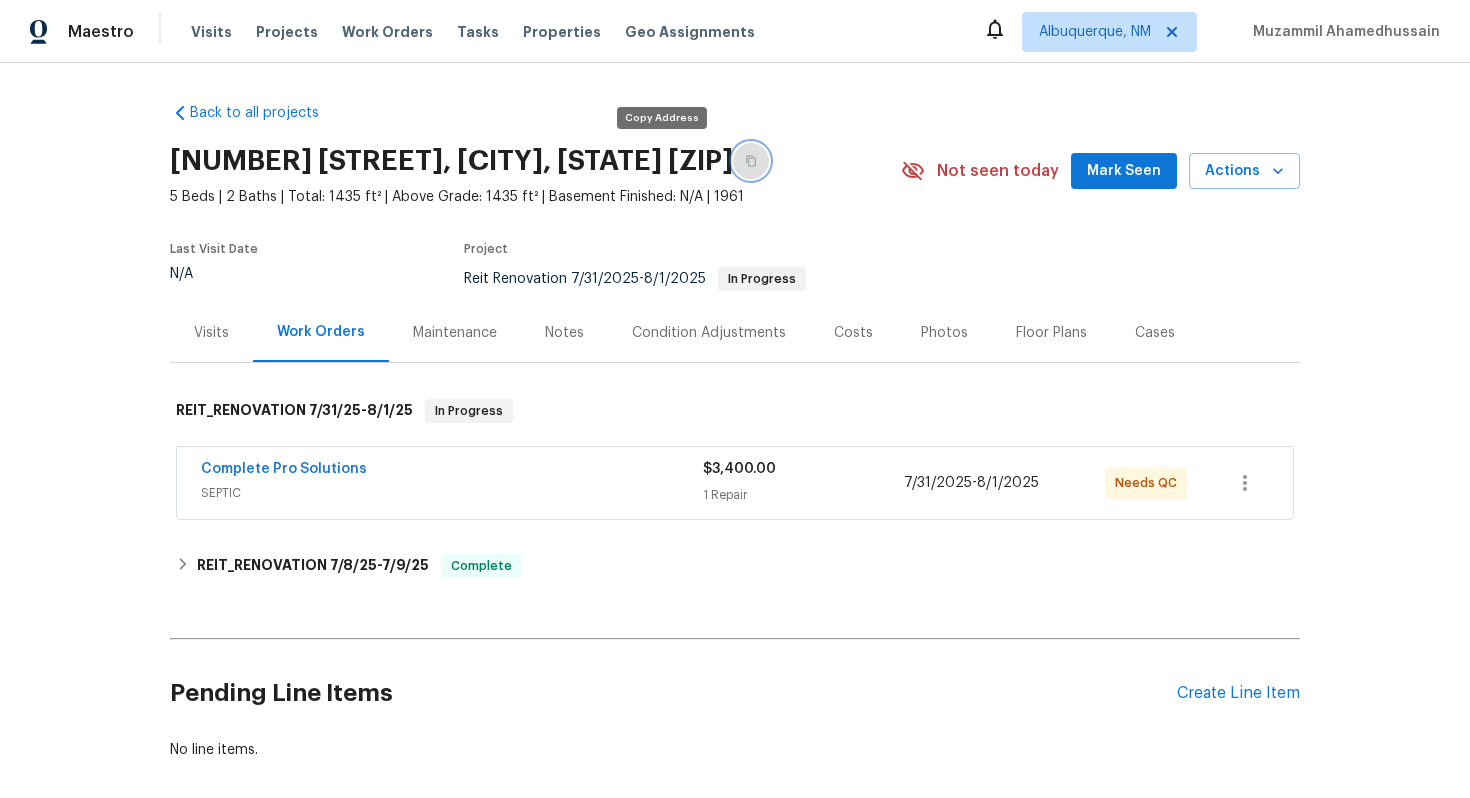 click 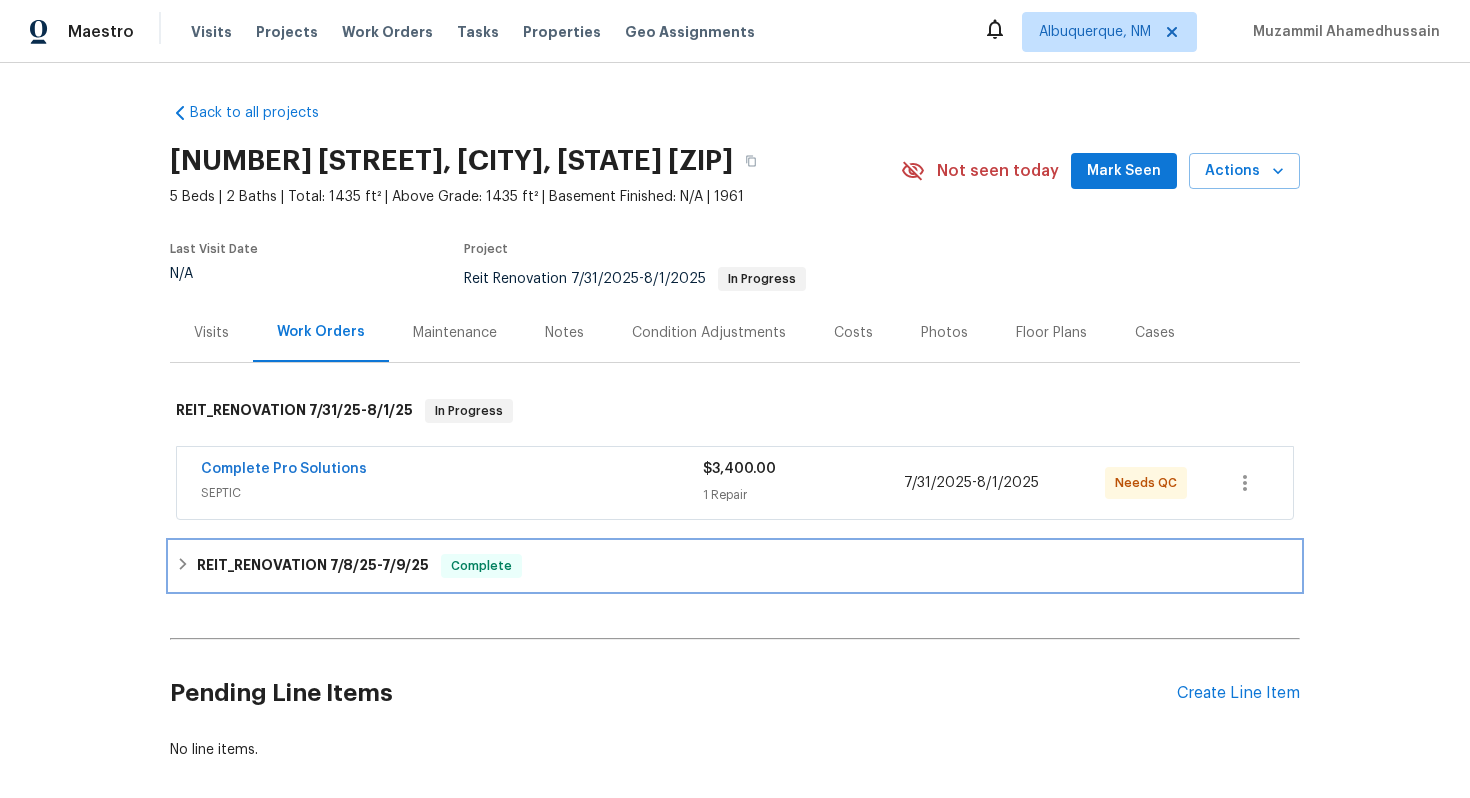click on "7/9/25" at bounding box center [405, 565] 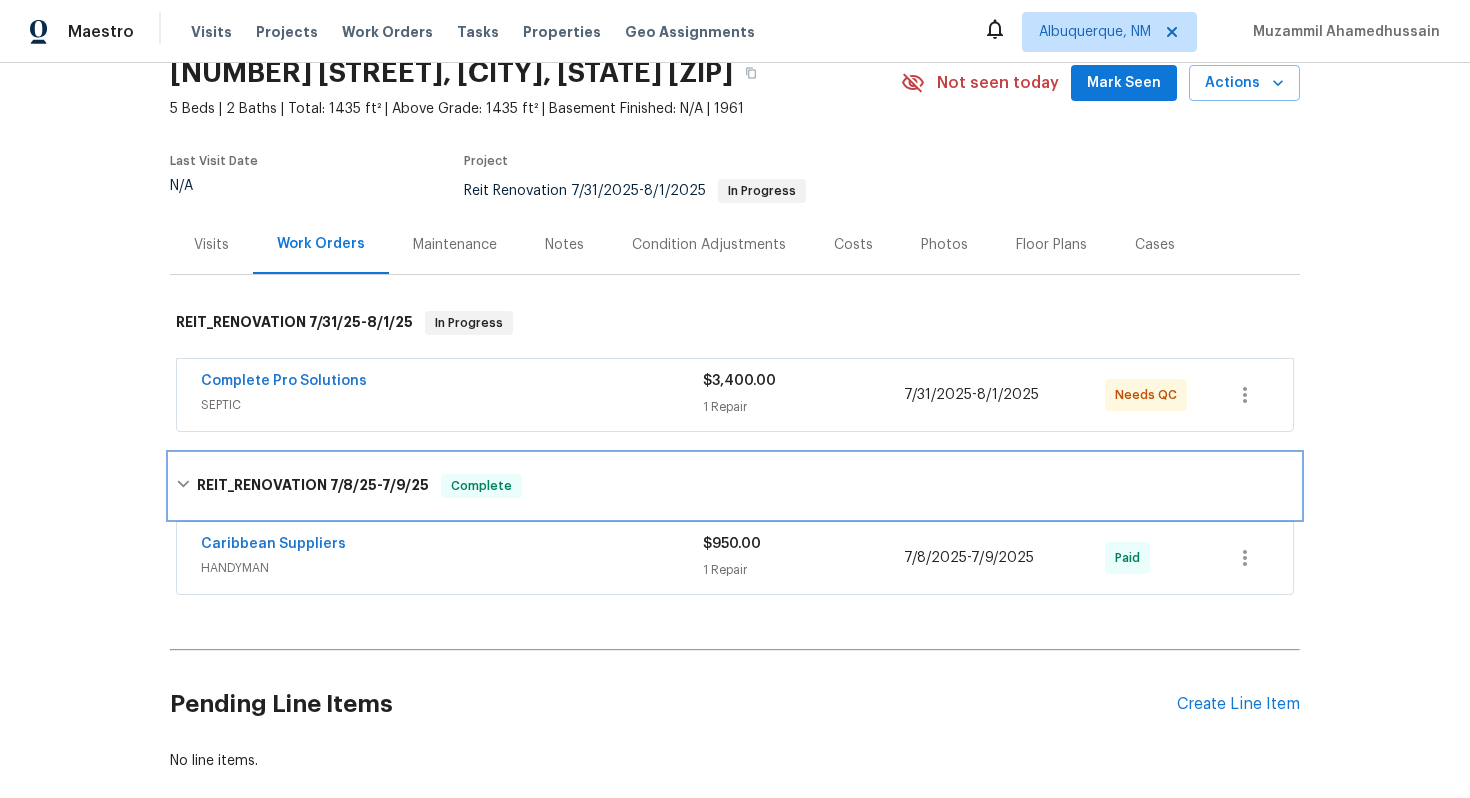scroll, scrollTop: 197, scrollLeft: 0, axis: vertical 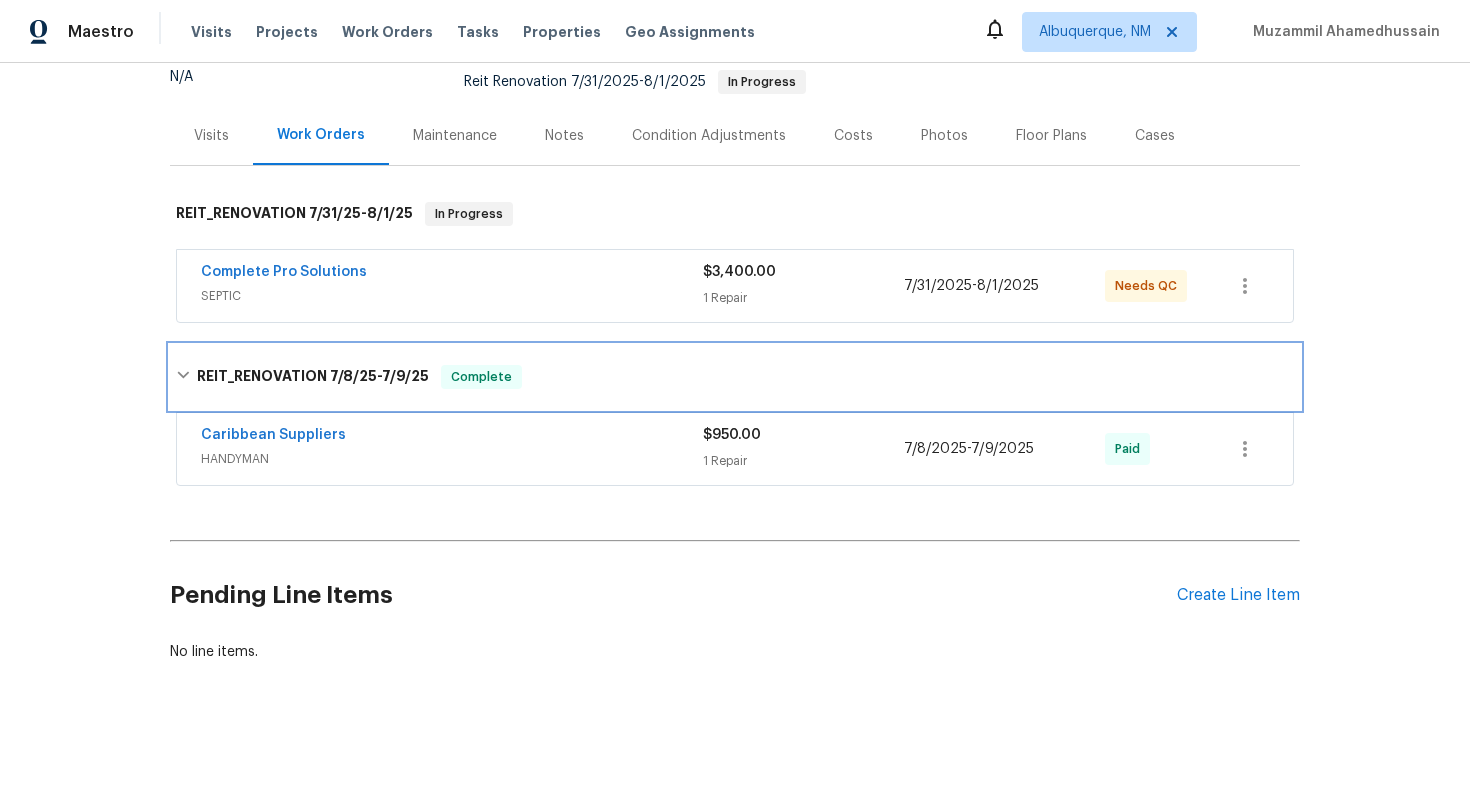 click on "REIT_RENOVATION   7/8/25  -  7/9/25 Complete" at bounding box center (735, 377) 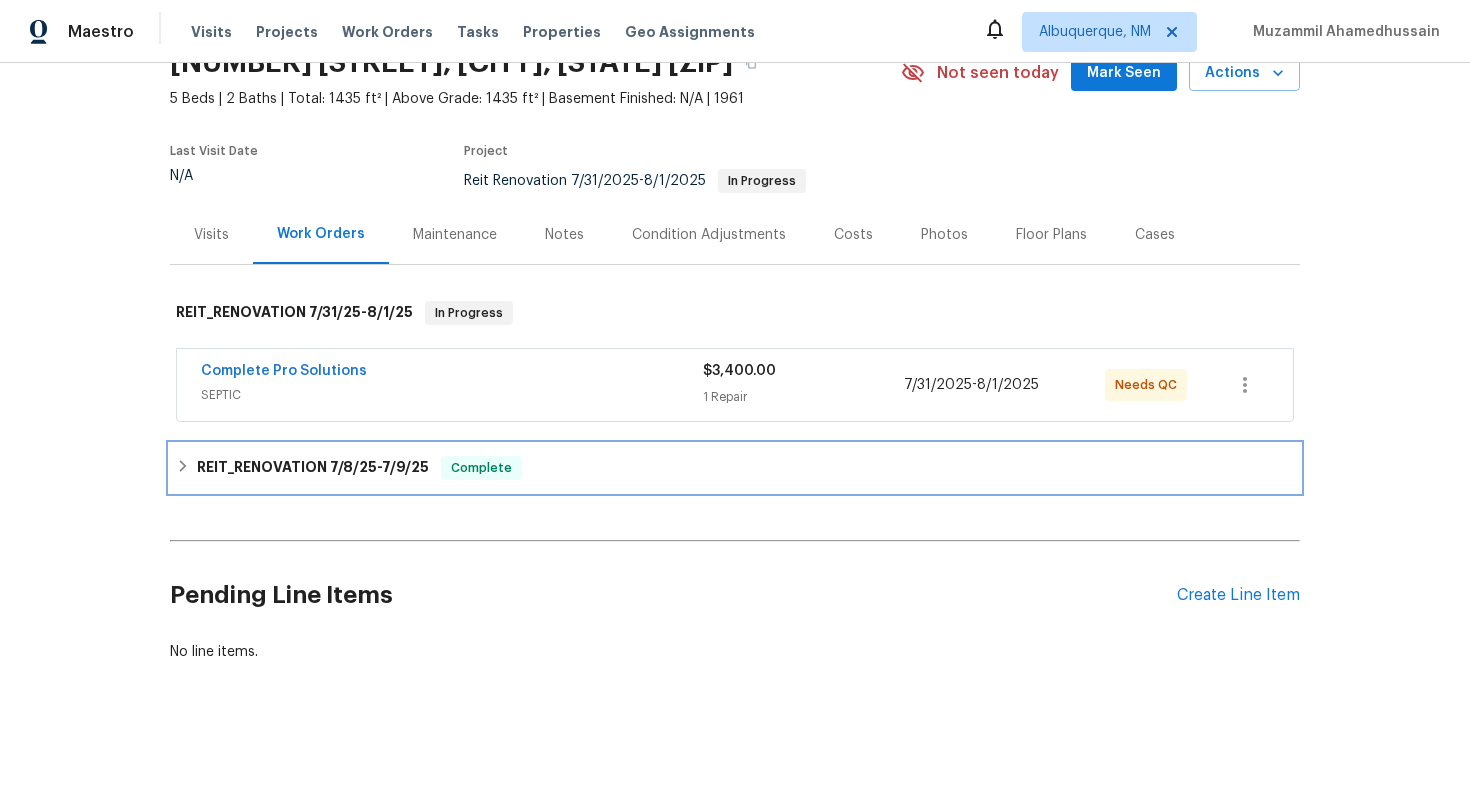 scroll, scrollTop: 98, scrollLeft: 0, axis: vertical 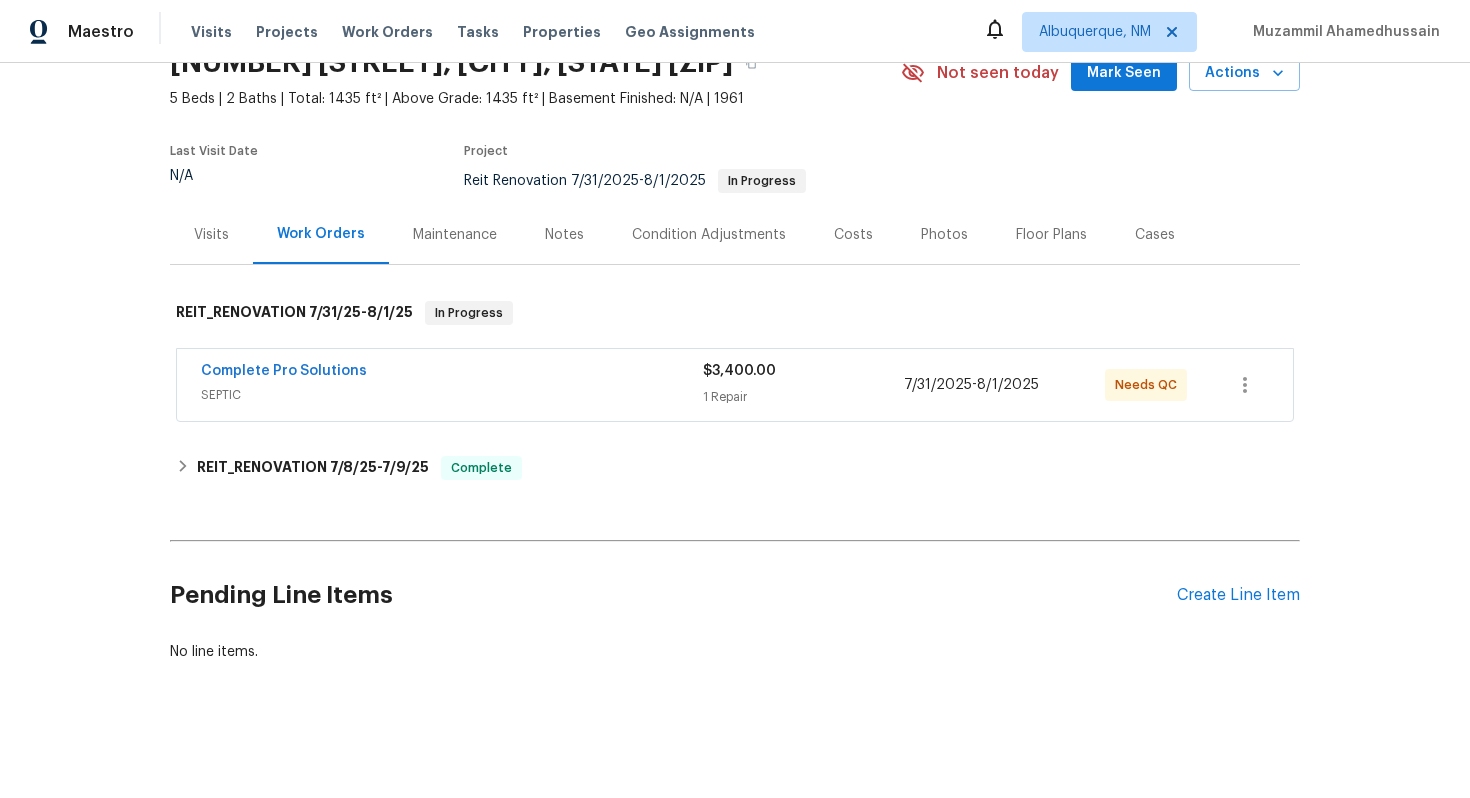 click on "SEPTIC" at bounding box center [452, 395] 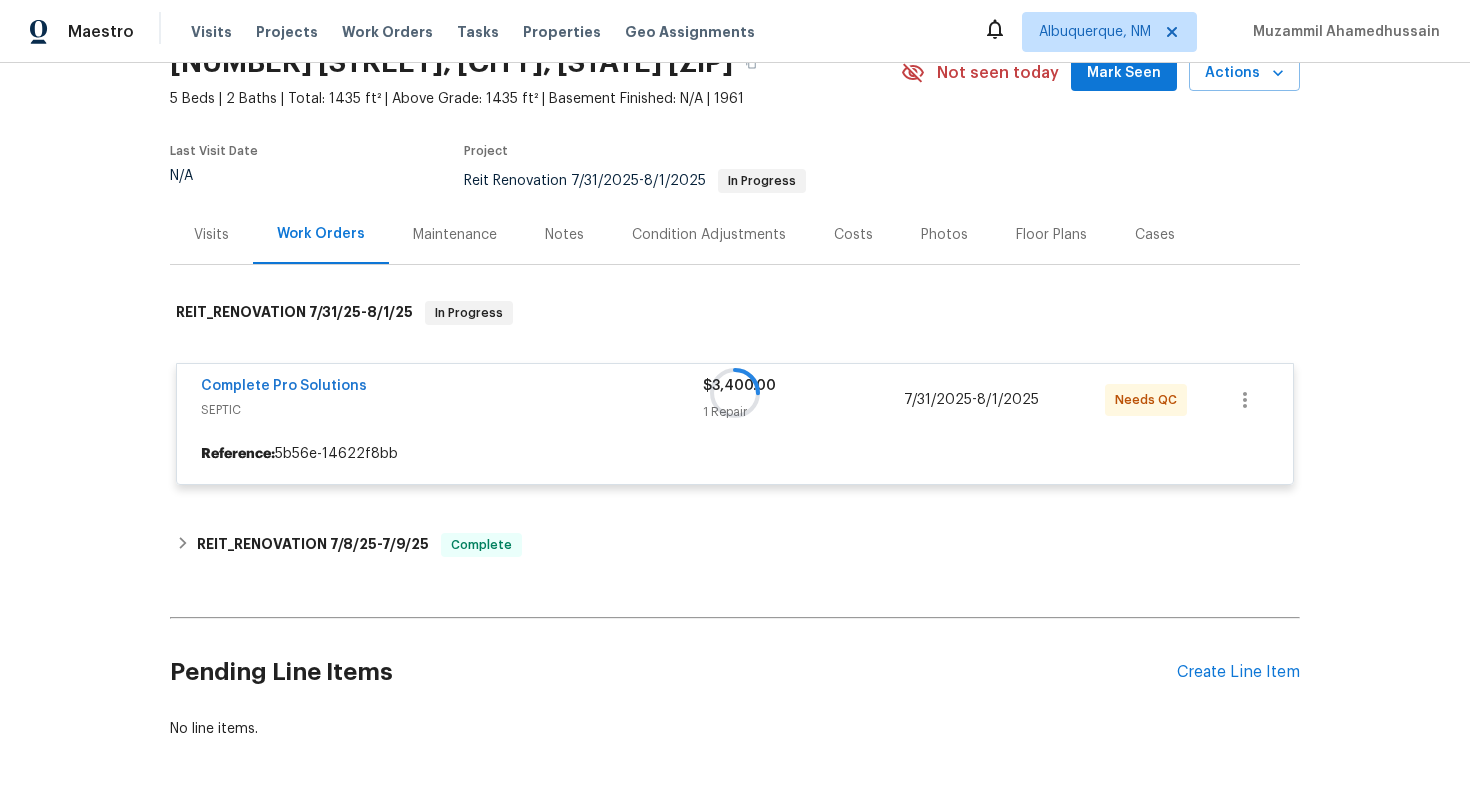 click on "Complete Pro Solutions" at bounding box center [452, 388] 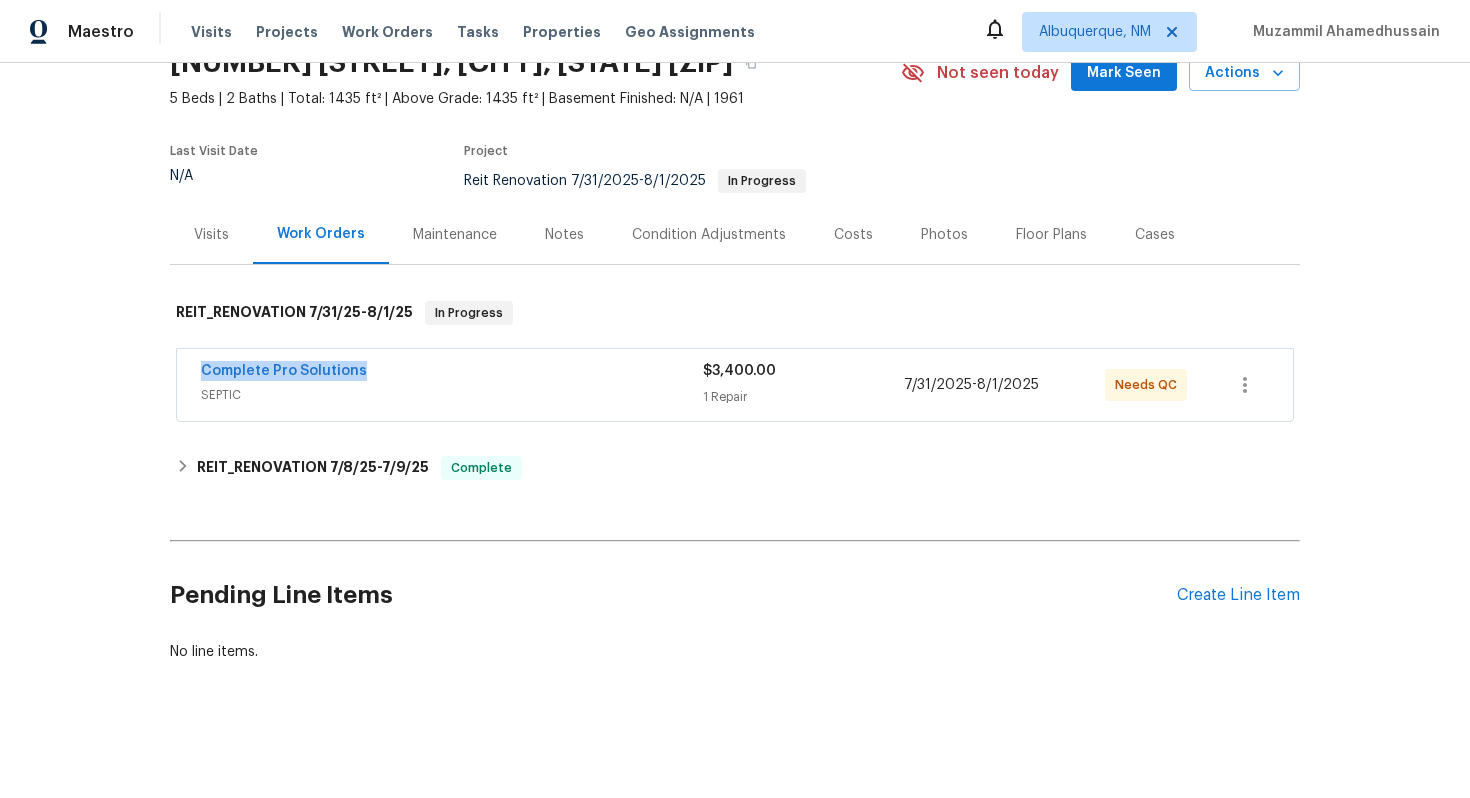 drag, startPoint x: 192, startPoint y: 367, endPoint x: 372, endPoint y: 372, distance: 180.06943 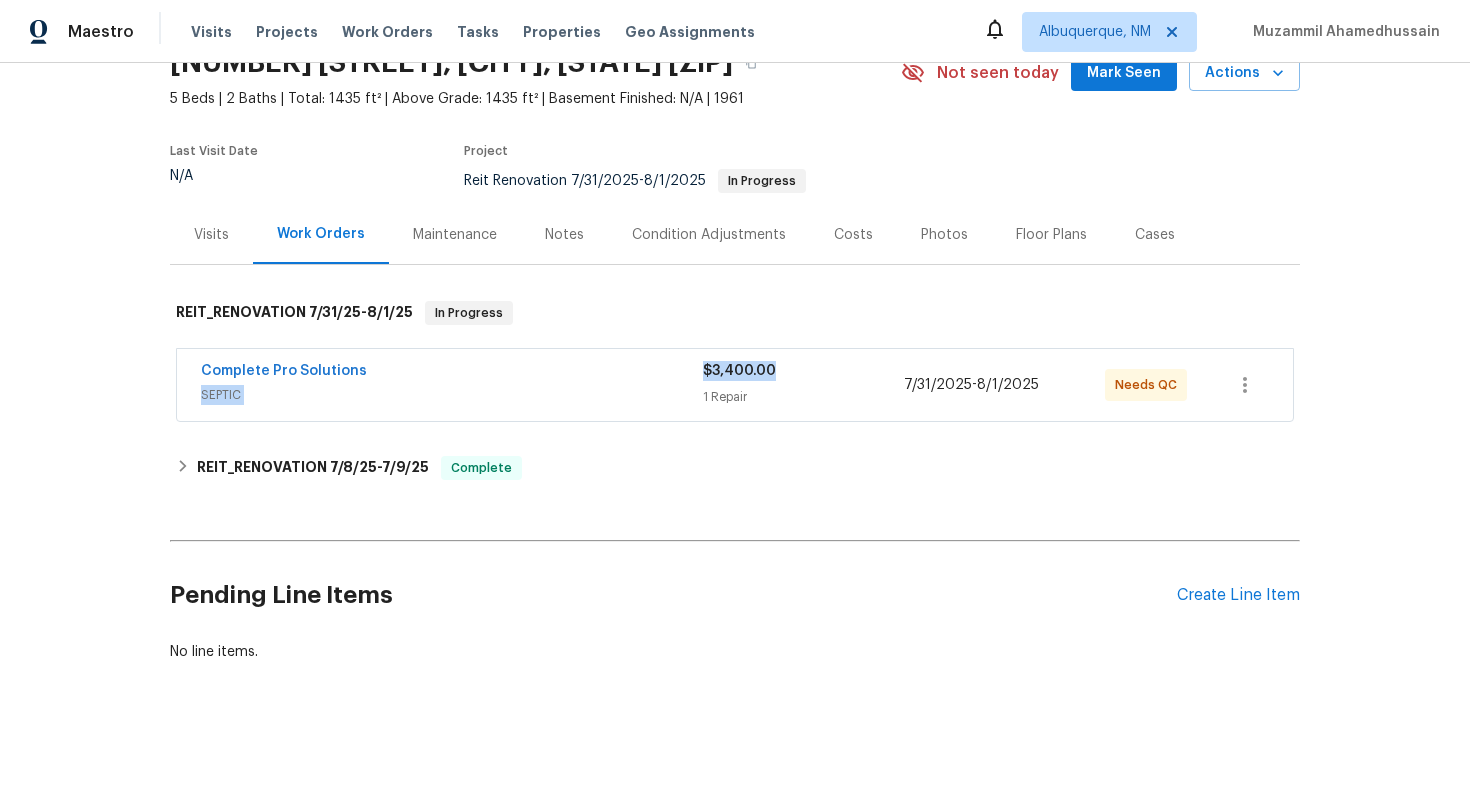 drag, startPoint x: 687, startPoint y: 369, endPoint x: 777, endPoint y: 368, distance: 90.005554 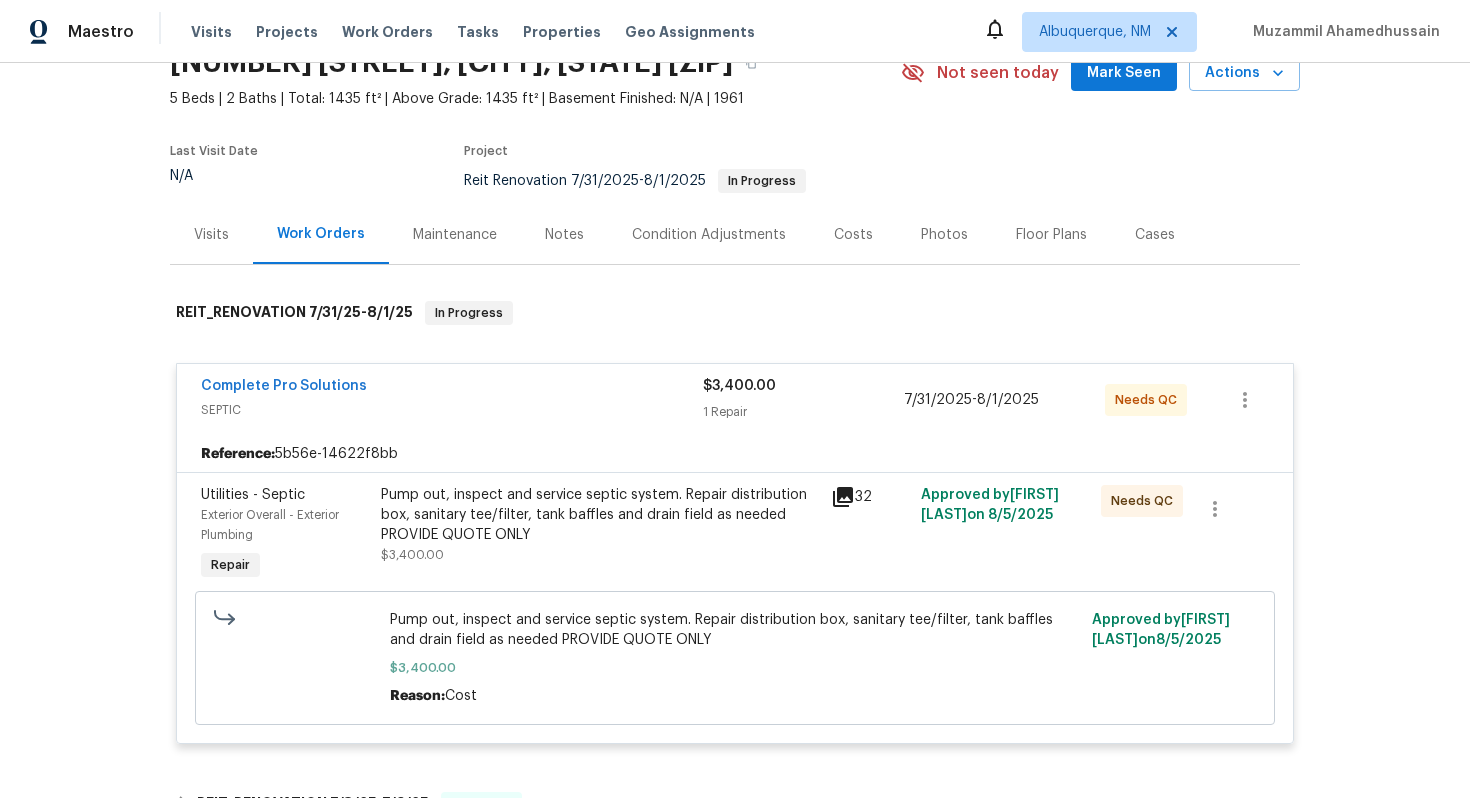 click on "$3,400.00 1 Repair" at bounding box center [803, 400] 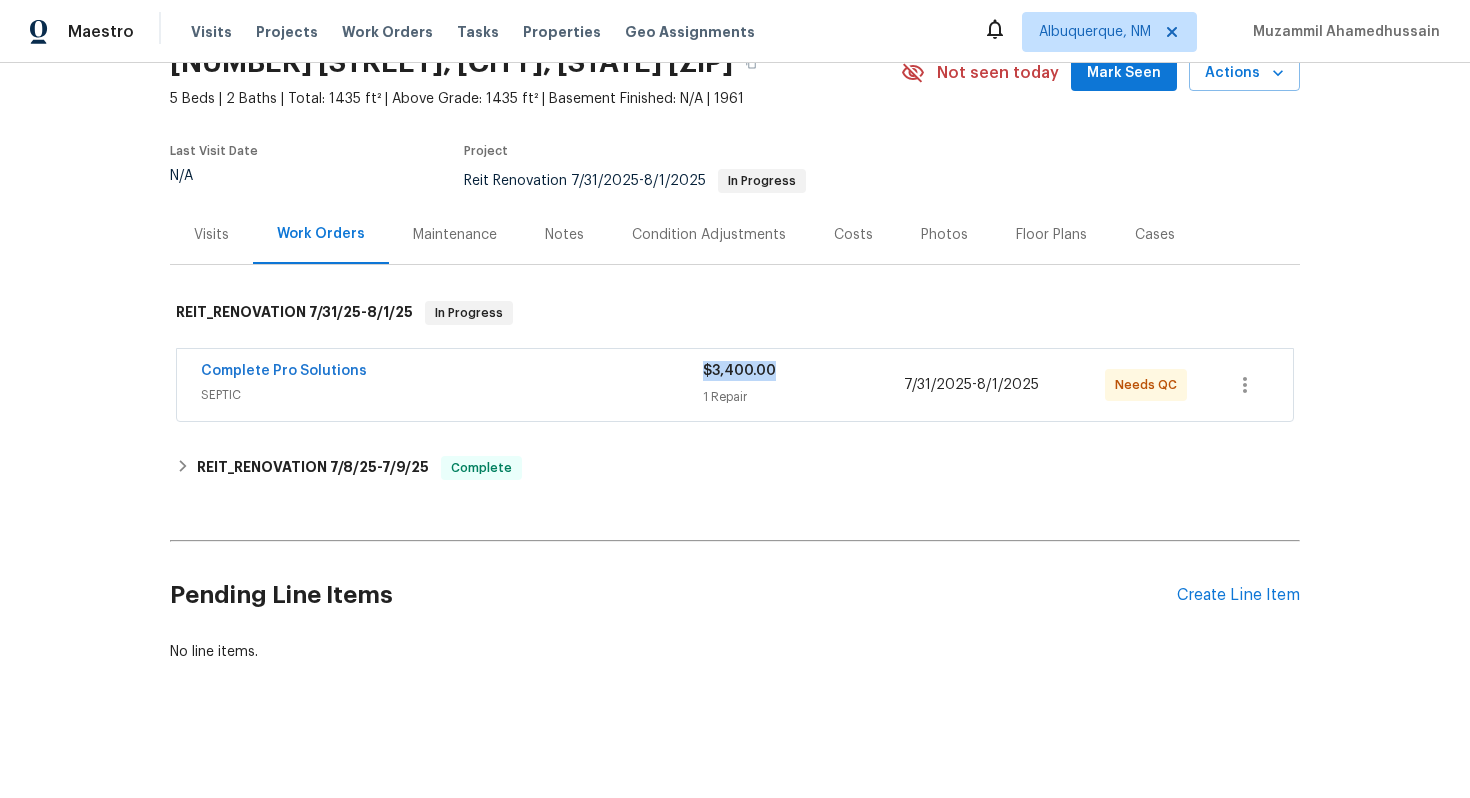 drag, startPoint x: 774, startPoint y: 370, endPoint x: 703, endPoint y: 375, distance: 71.17584 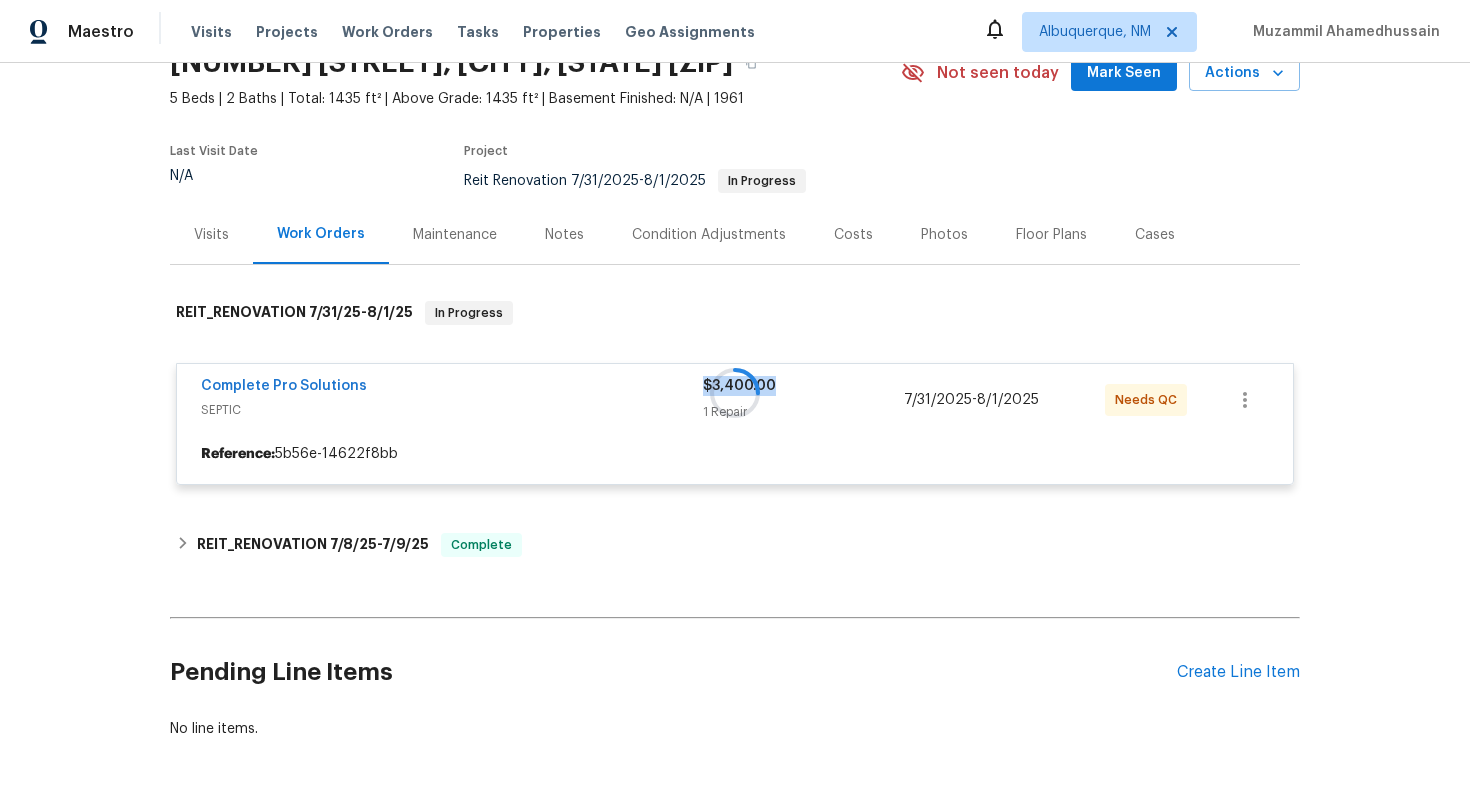 copy on "$3,400.00" 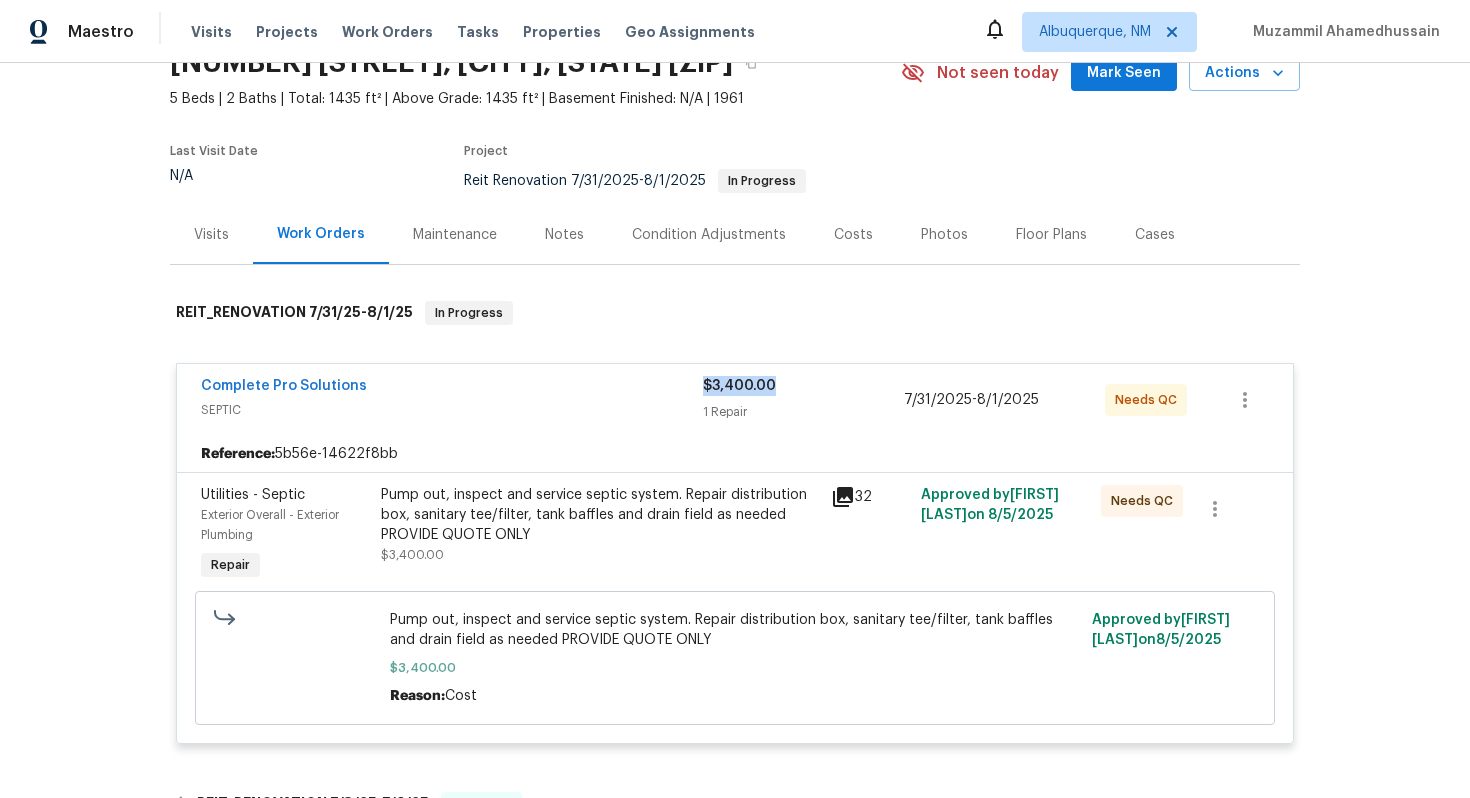 click on "Complete Pro Solutions SEPTIC $3,400.00 1 Repair 7/31/2025  -  8/1/2025 Needs QC" at bounding box center [735, 400] 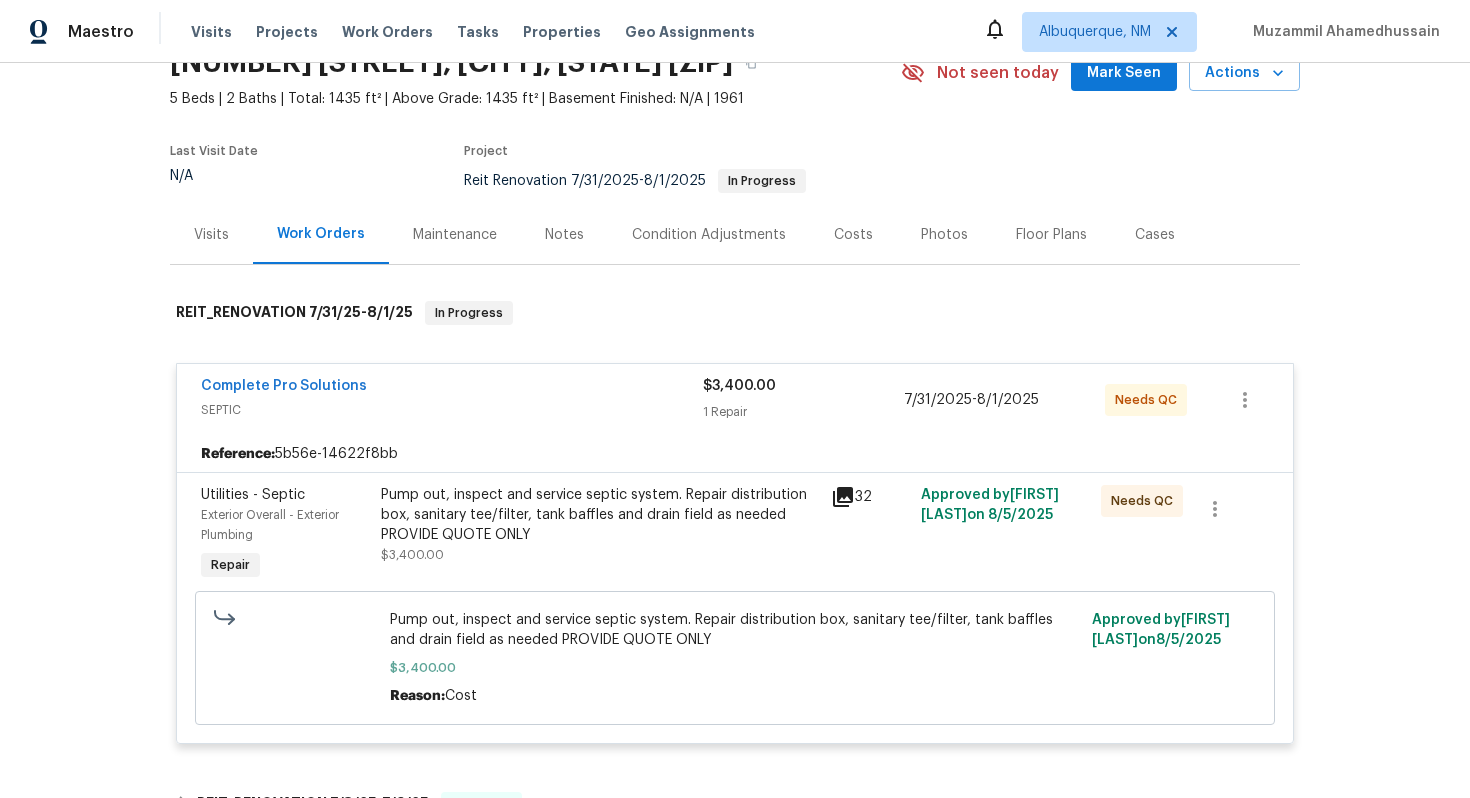 click on "SEPTIC" at bounding box center (452, 410) 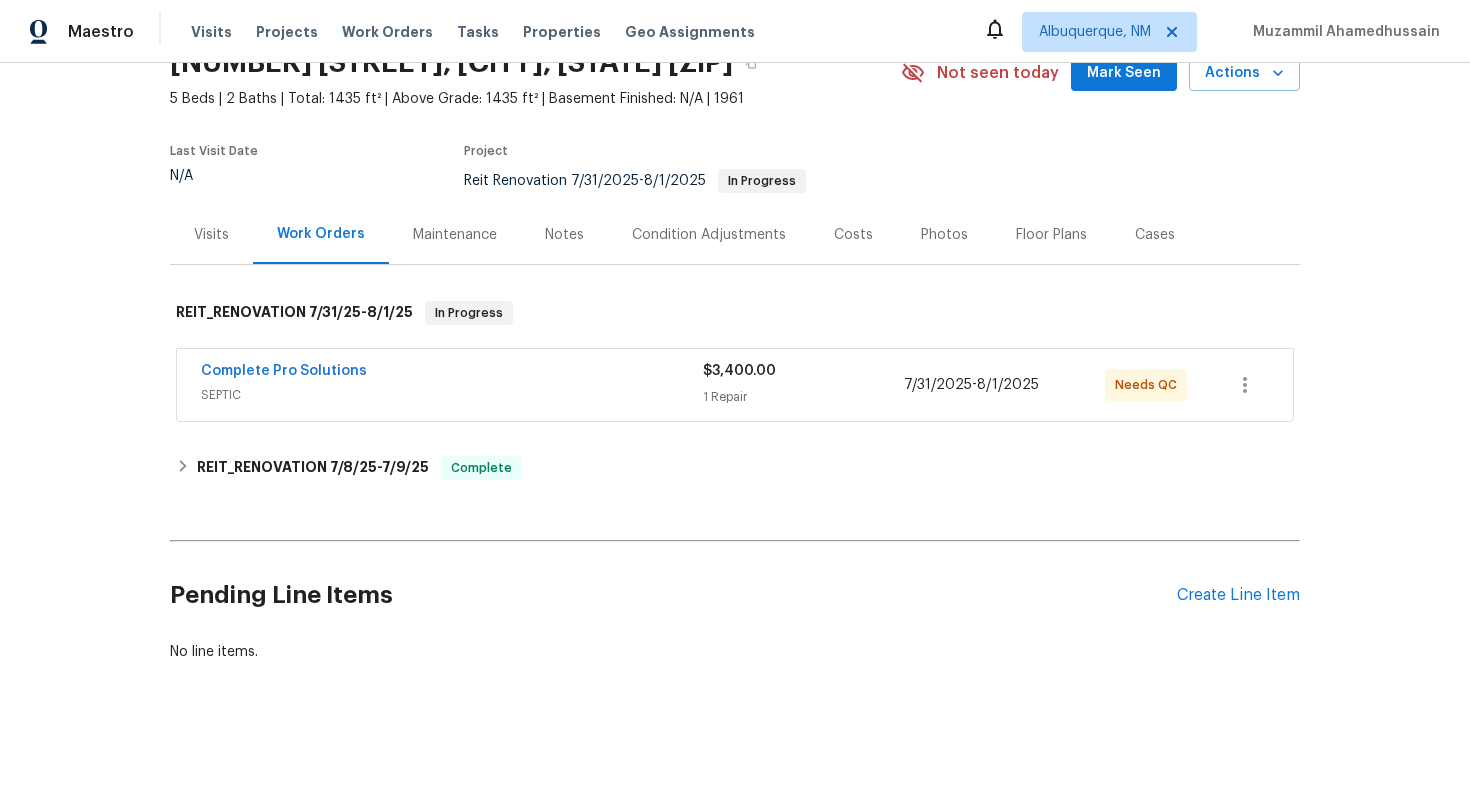click on "Costs" at bounding box center [853, 234] 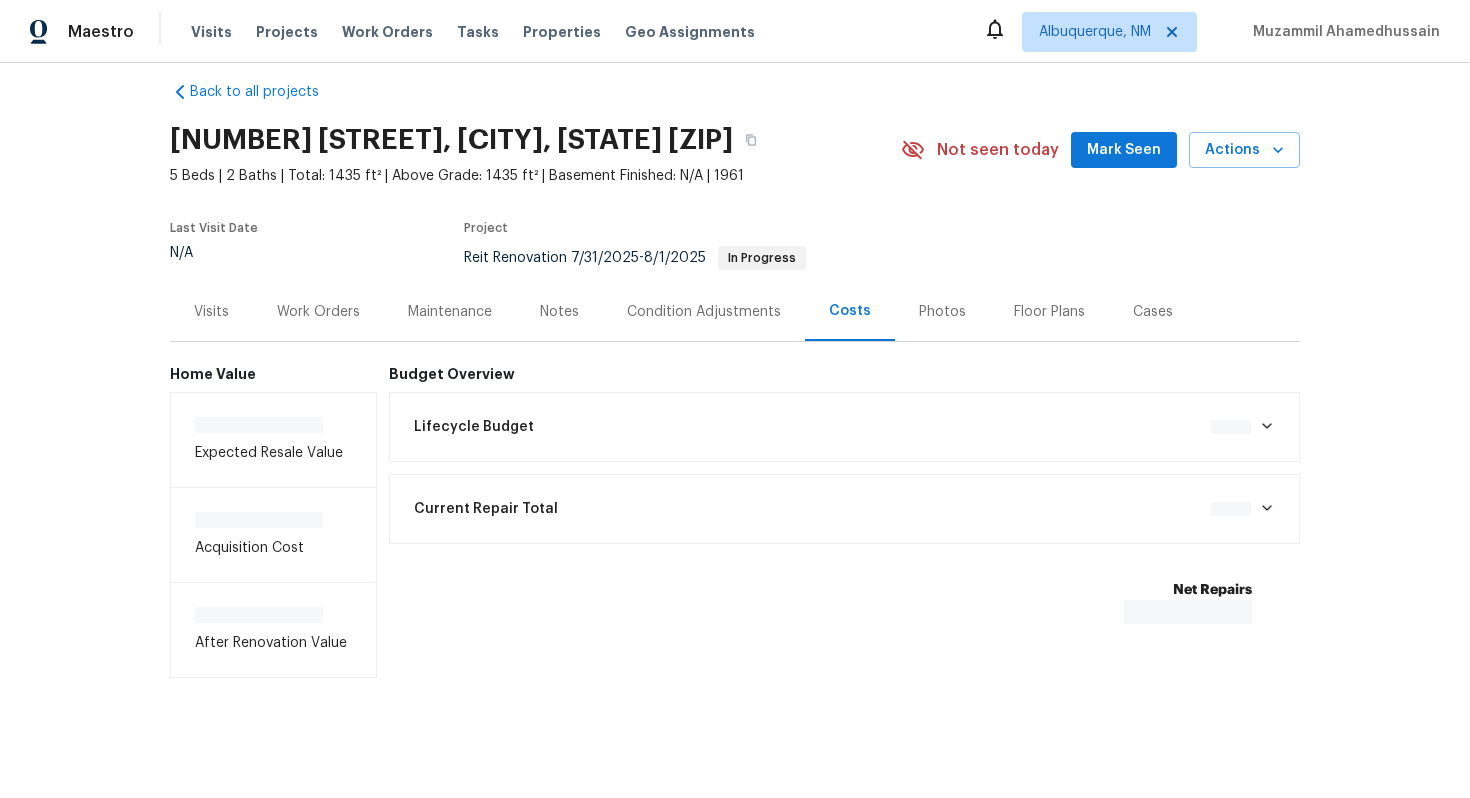 scroll, scrollTop: 21, scrollLeft: 0, axis: vertical 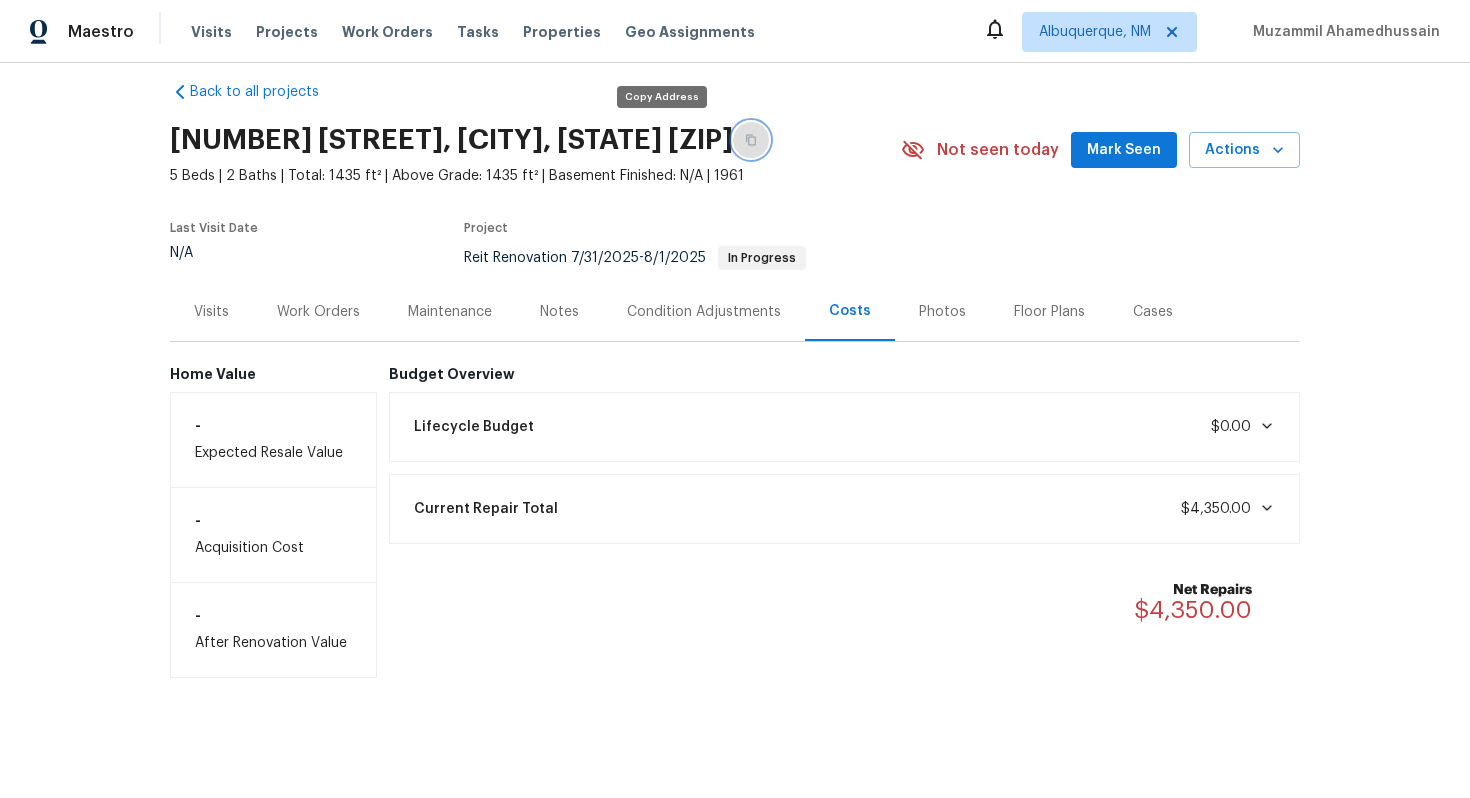 click at bounding box center (751, 140) 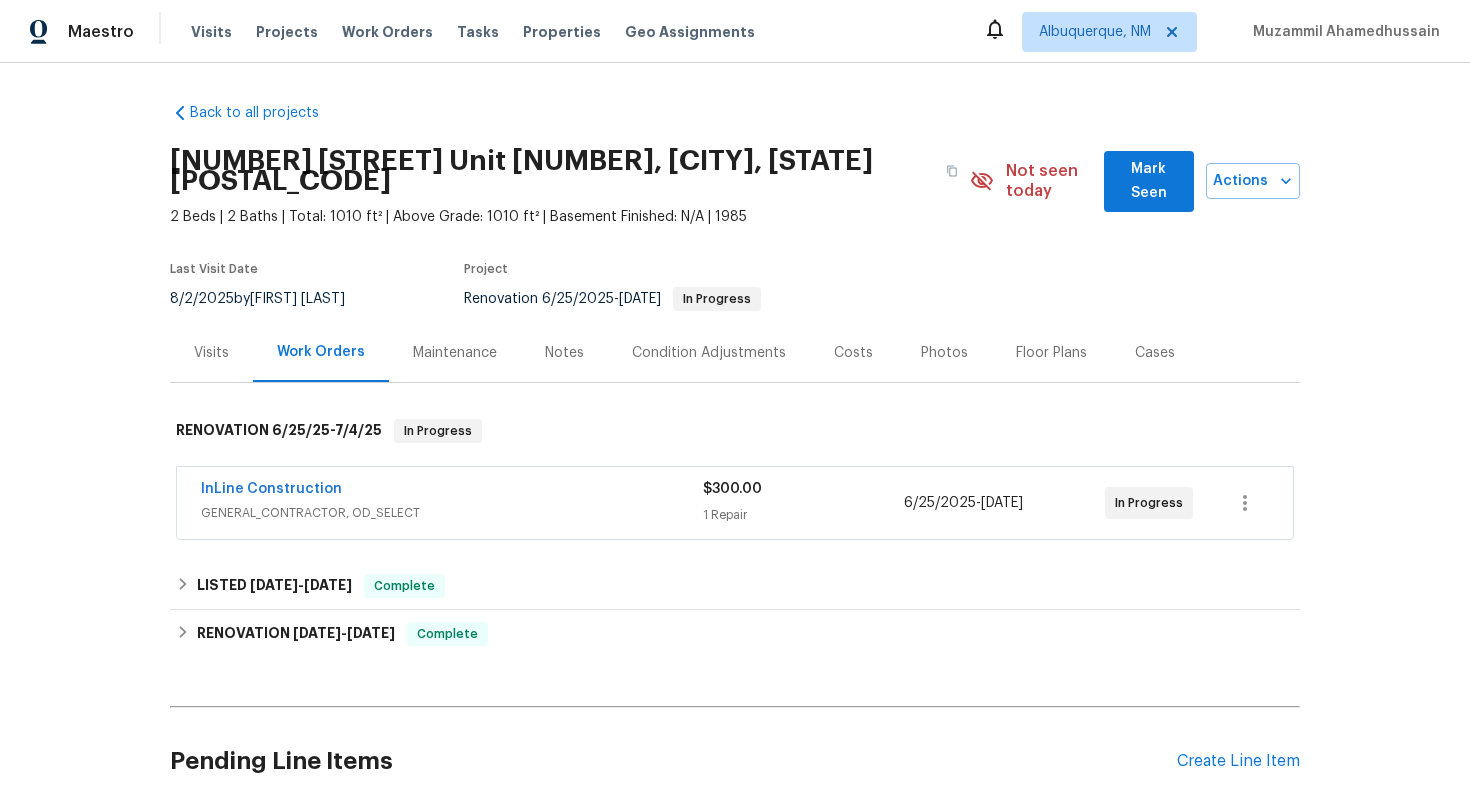 scroll, scrollTop: 0, scrollLeft: 0, axis: both 